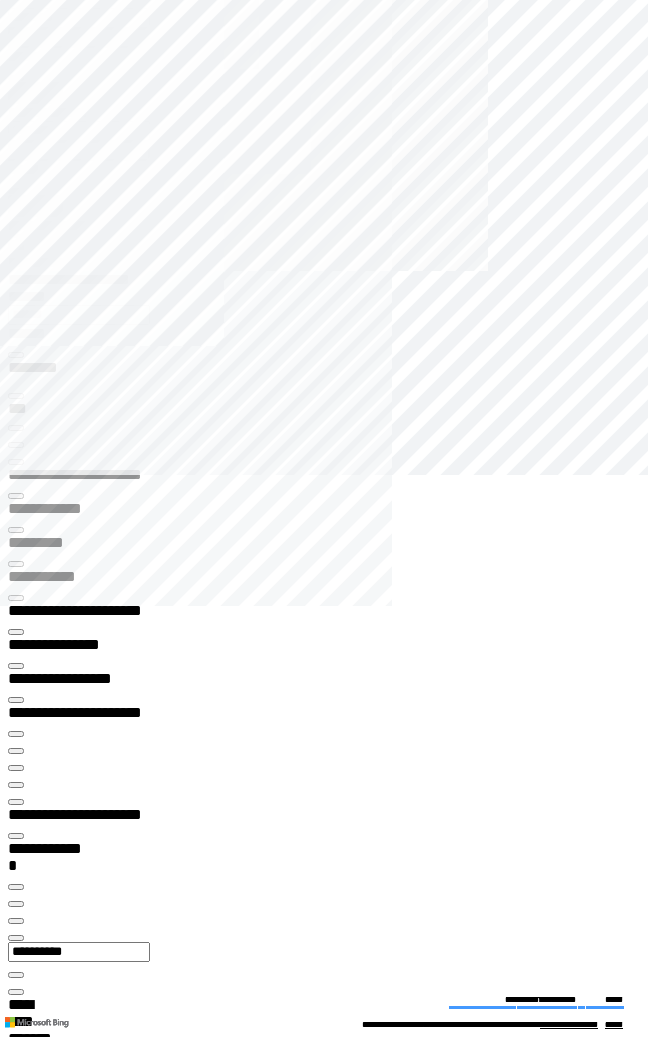 scroll, scrollTop: 0, scrollLeft: 0, axis: both 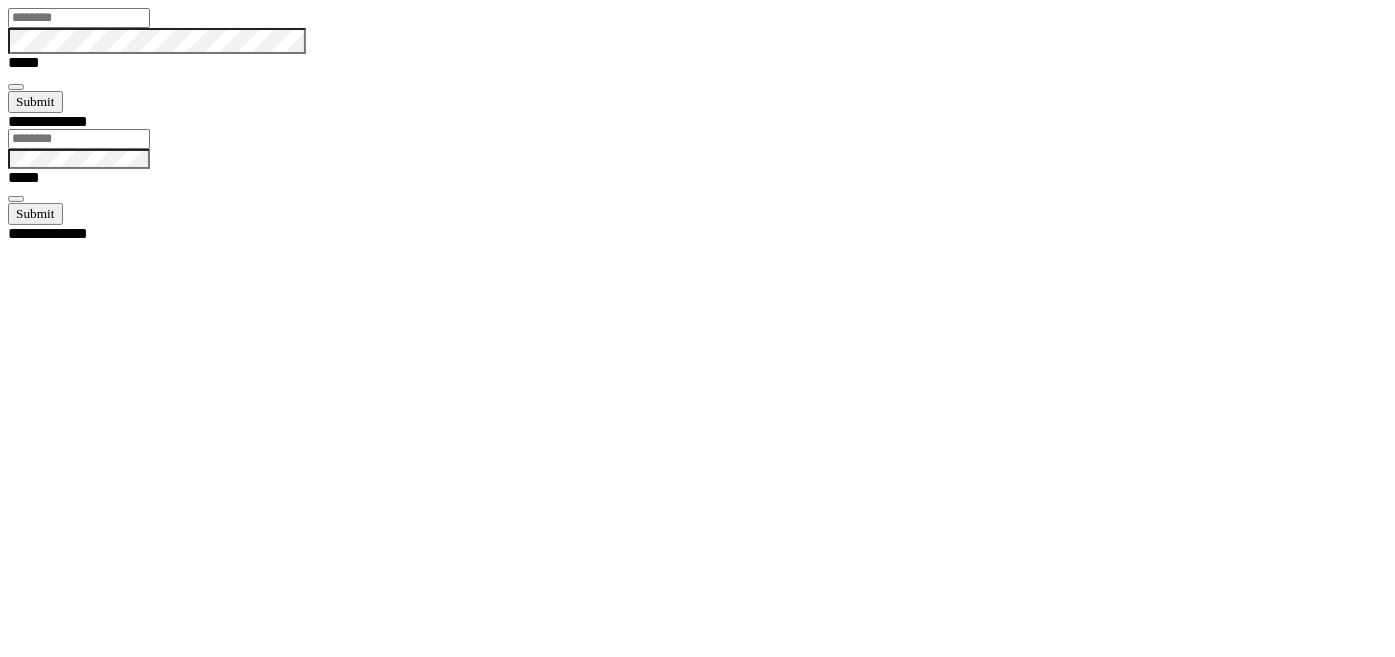 type on "********" 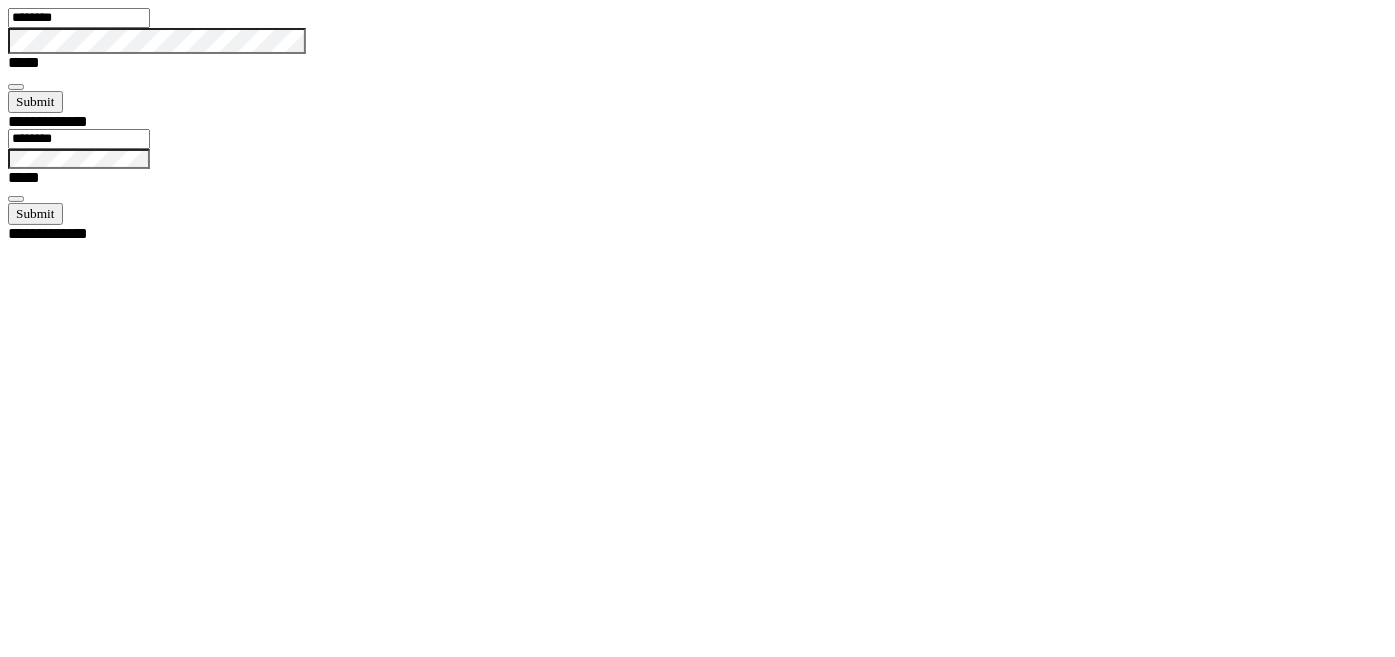 click at bounding box center (16, 87) 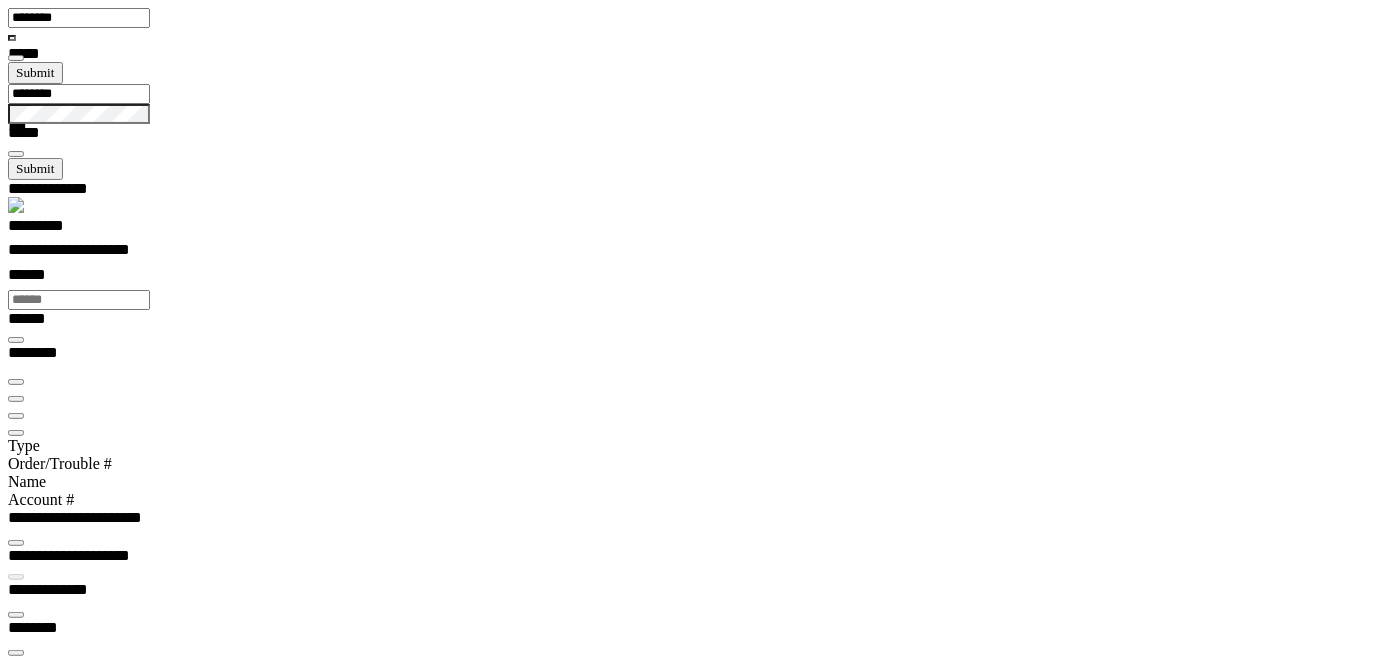 scroll, scrollTop: 99968, scrollLeft: 99901, axis: both 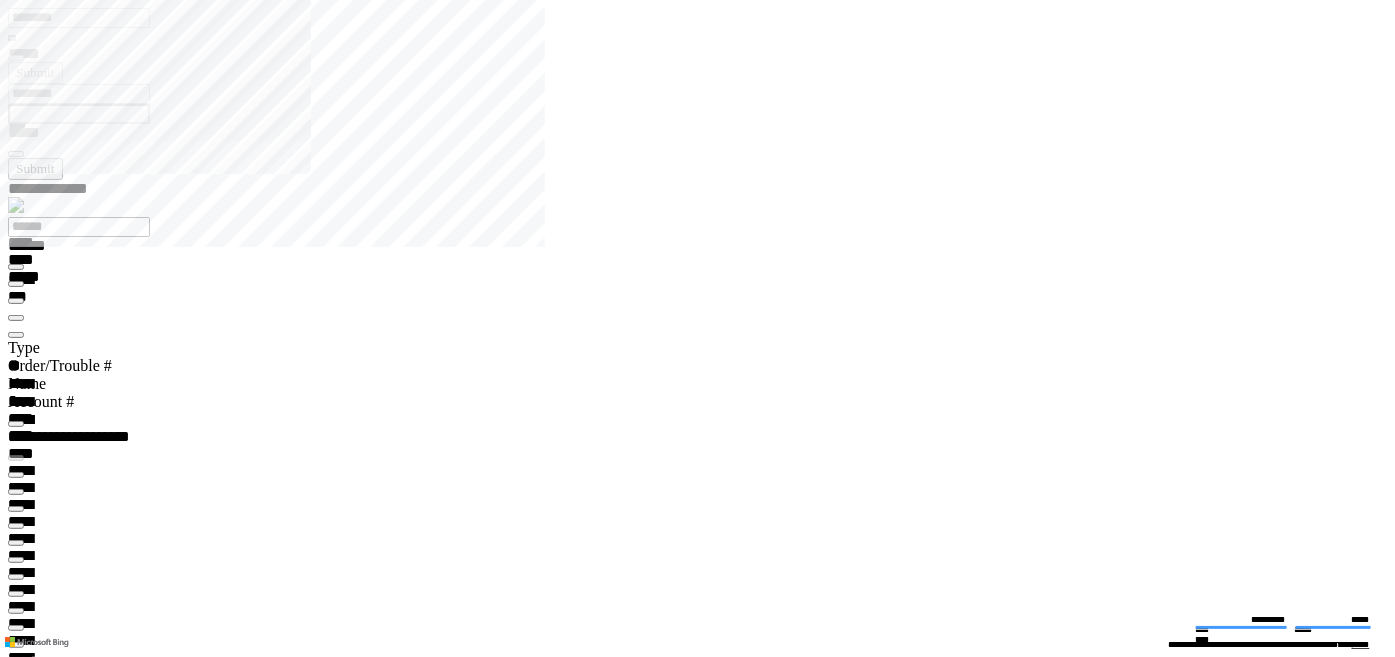 type on "*******" 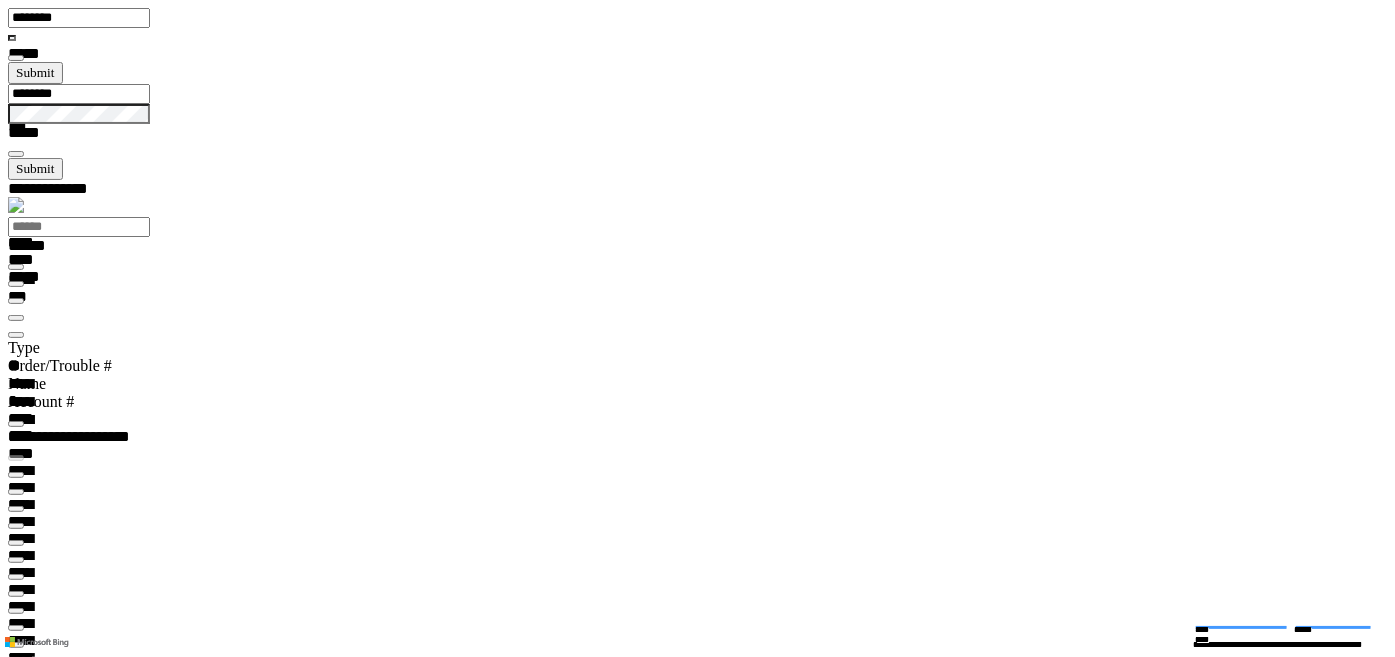click at bounding box center [16, 15844] 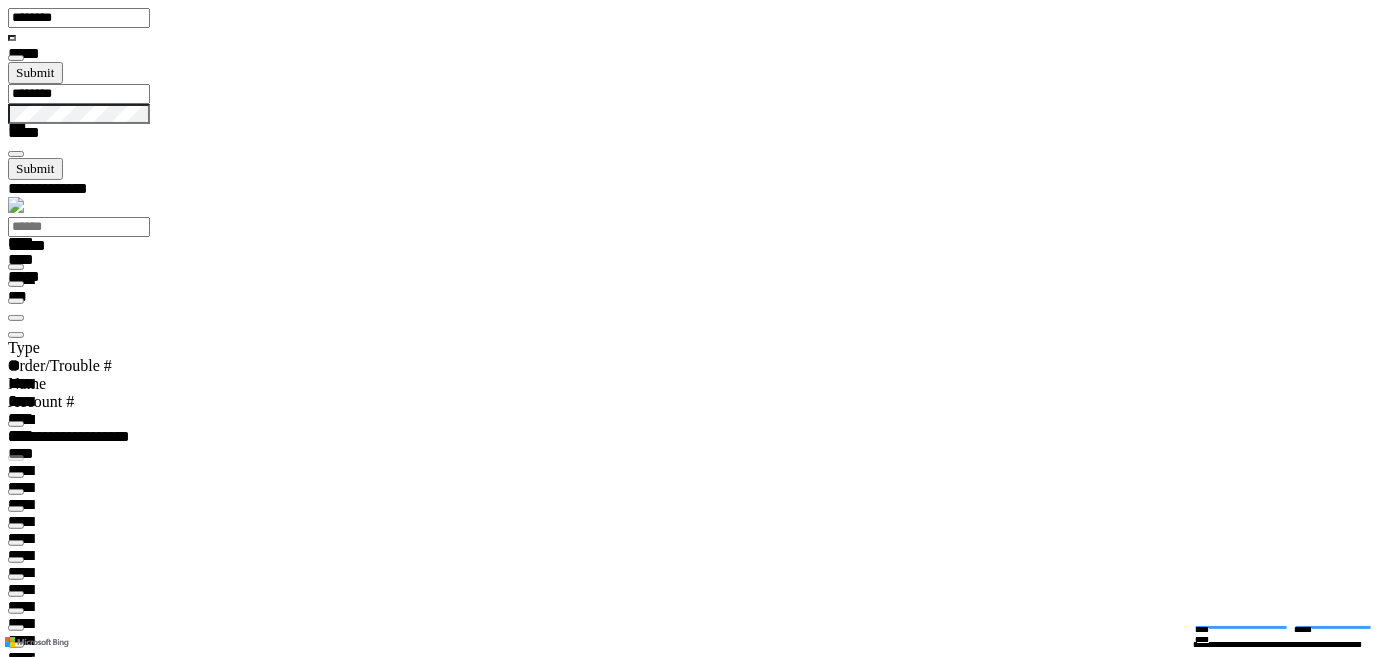 click at bounding box center (16, 15844) 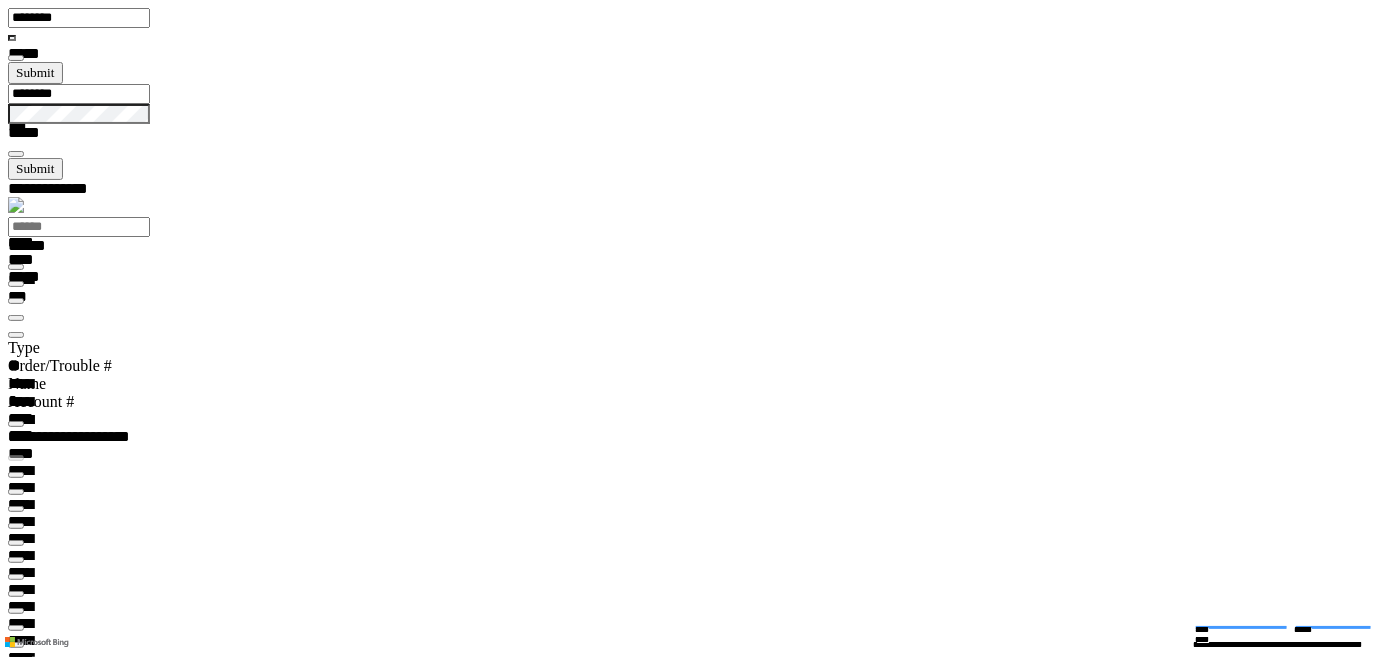 click at bounding box center (16, 15654) 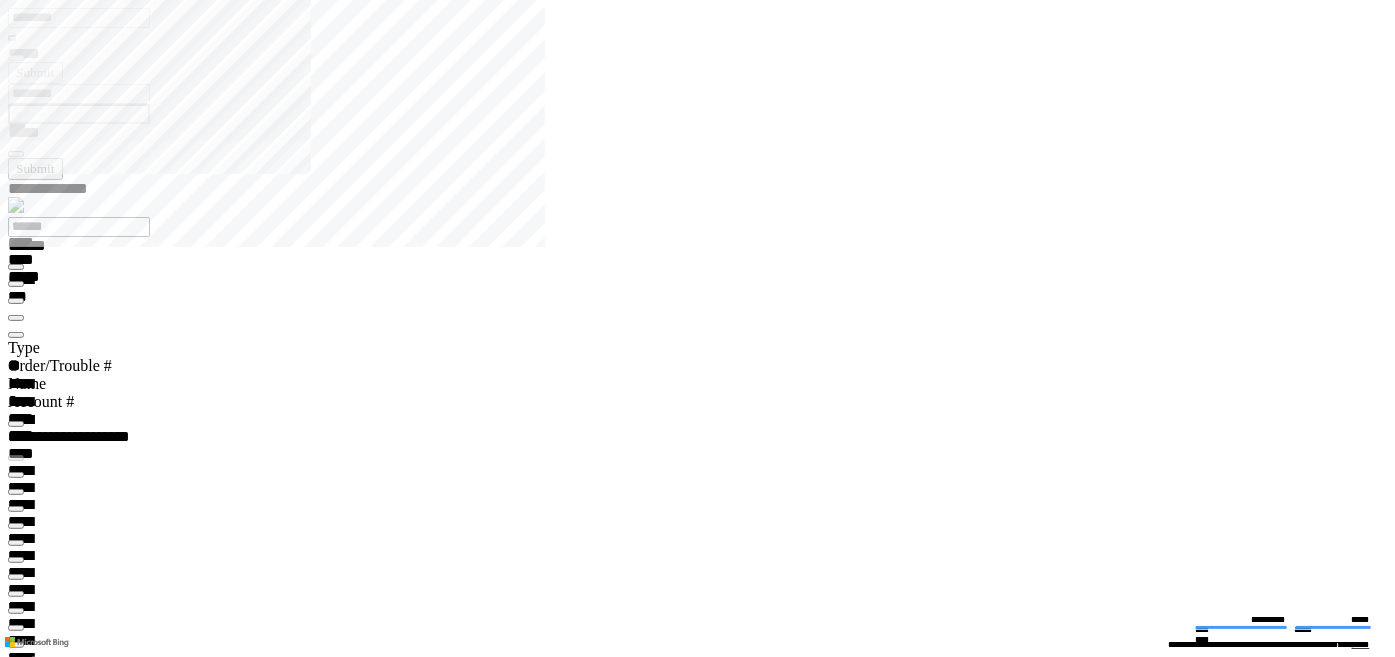 scroll, scrollTop: 82, scrollLeft: 0, axis: vertical 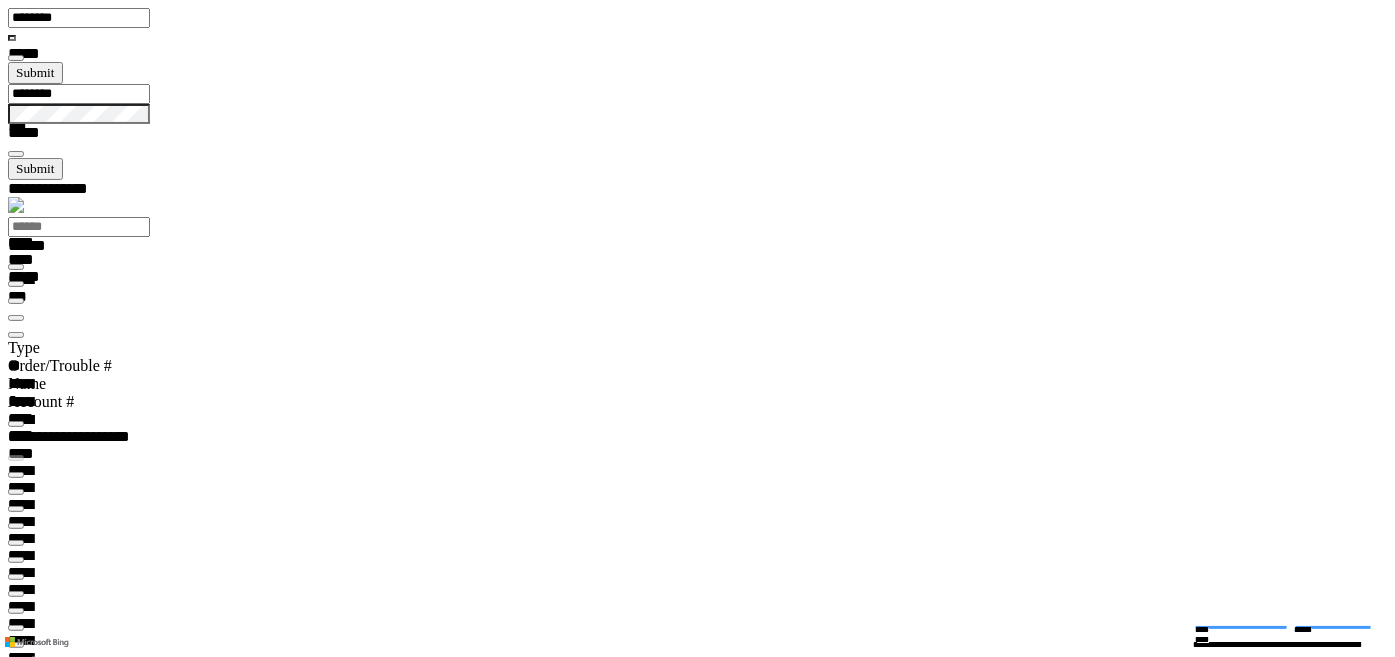 click at bounding box center (16, 15654) 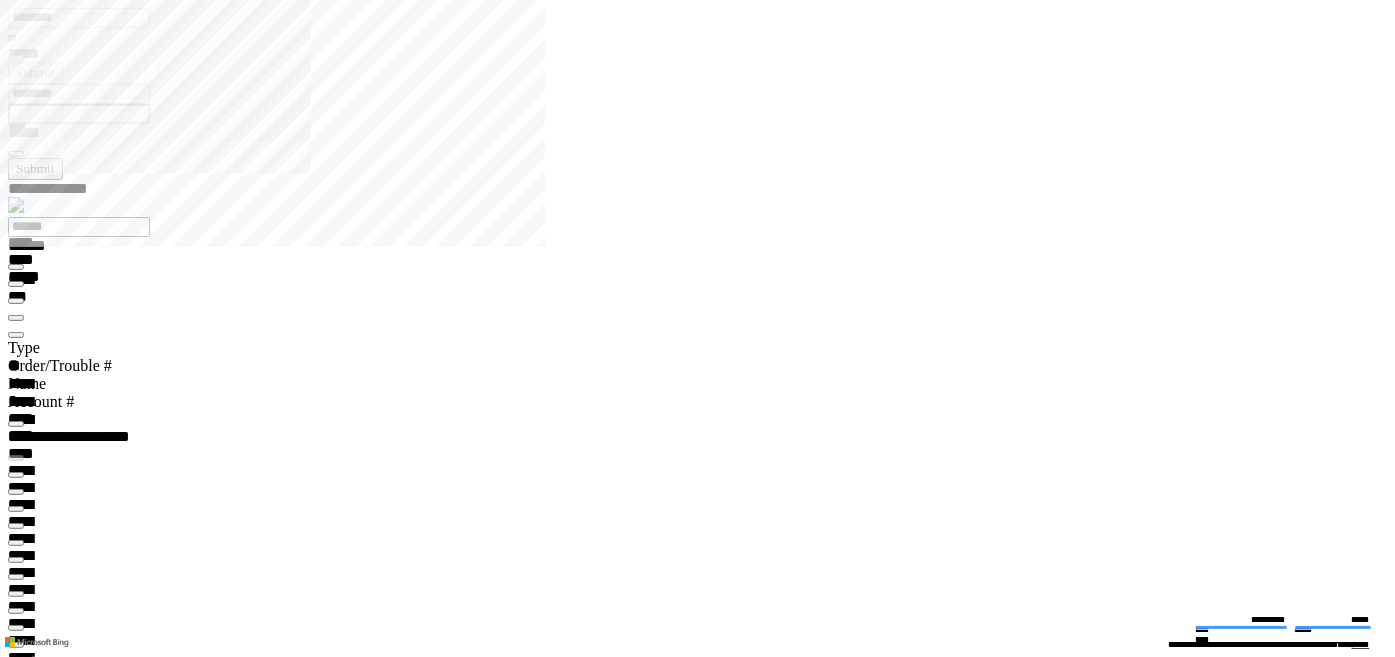 scroll, scrollTop: 117, scrollLeft: 0, axis: vertical 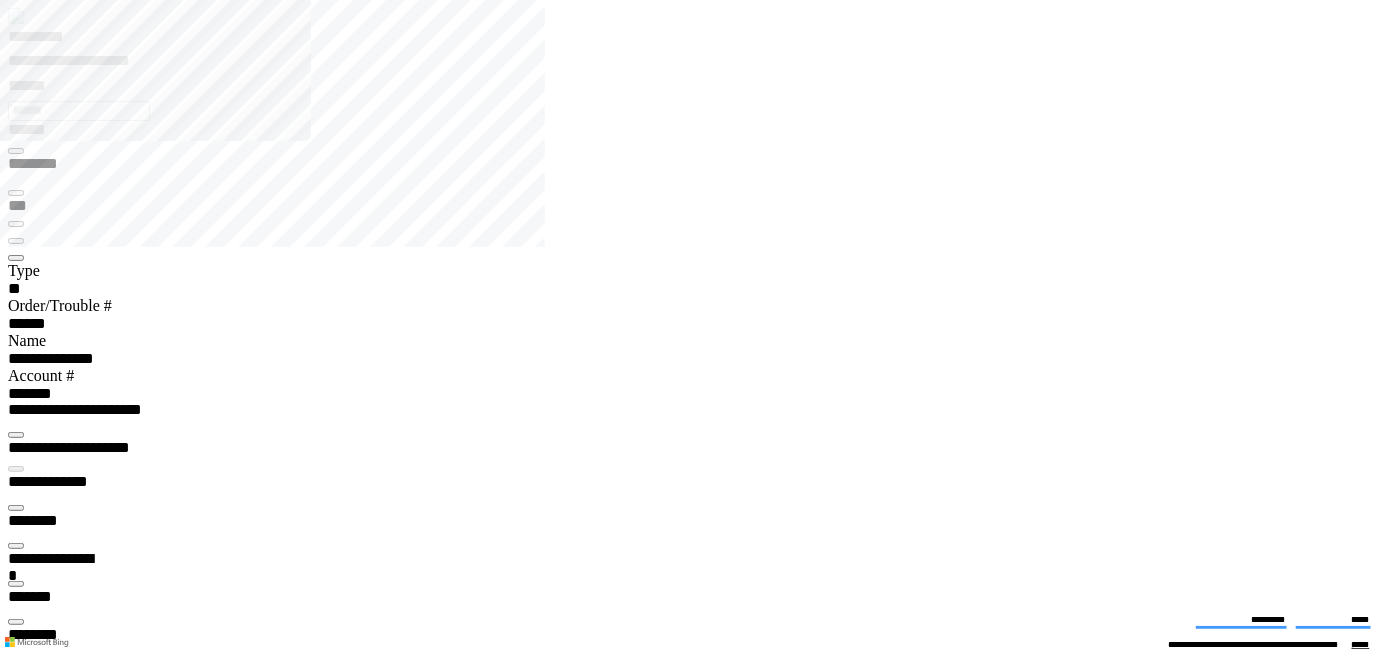 type on "*******" 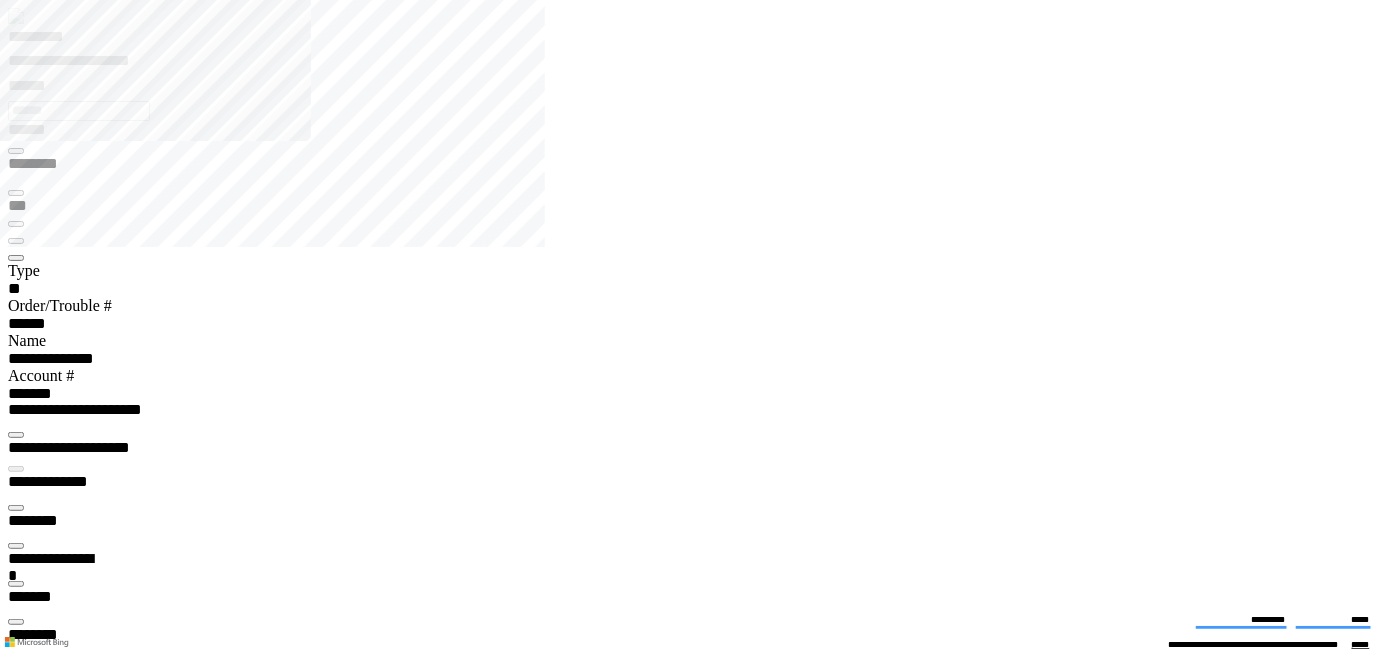 click at bounding box center (16, 698) 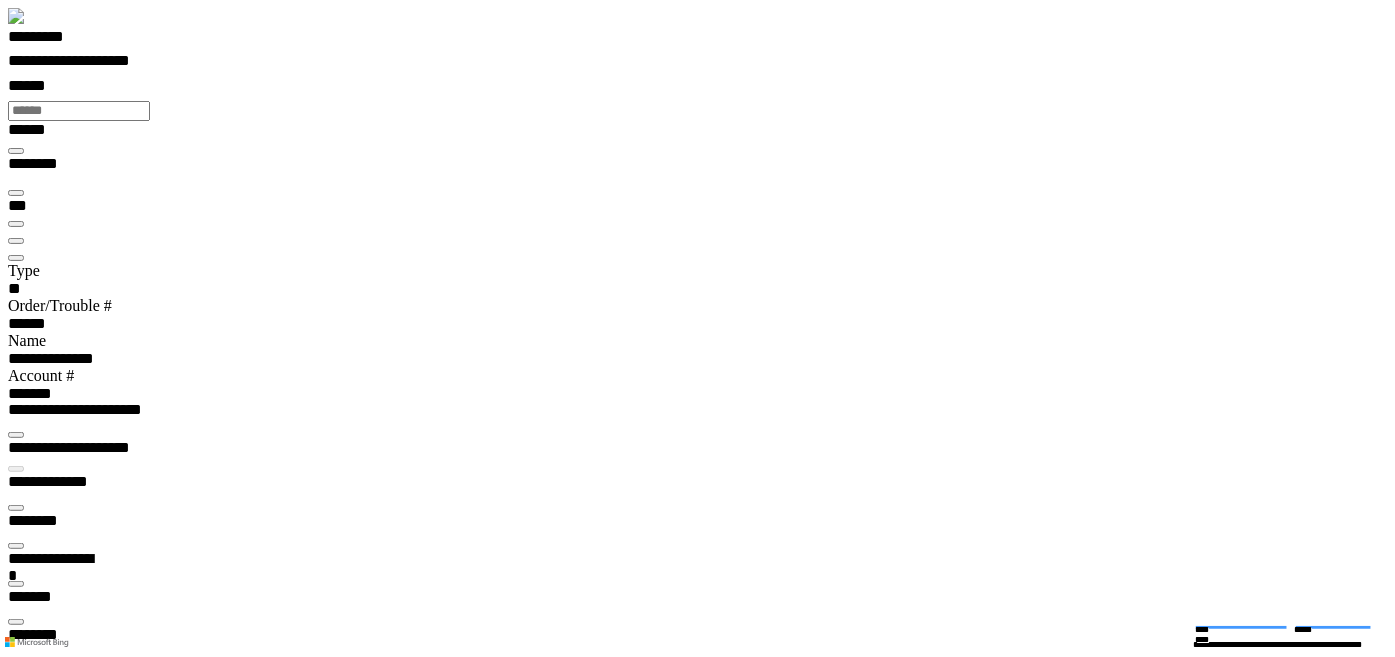 click at bounding box center (16, 508) 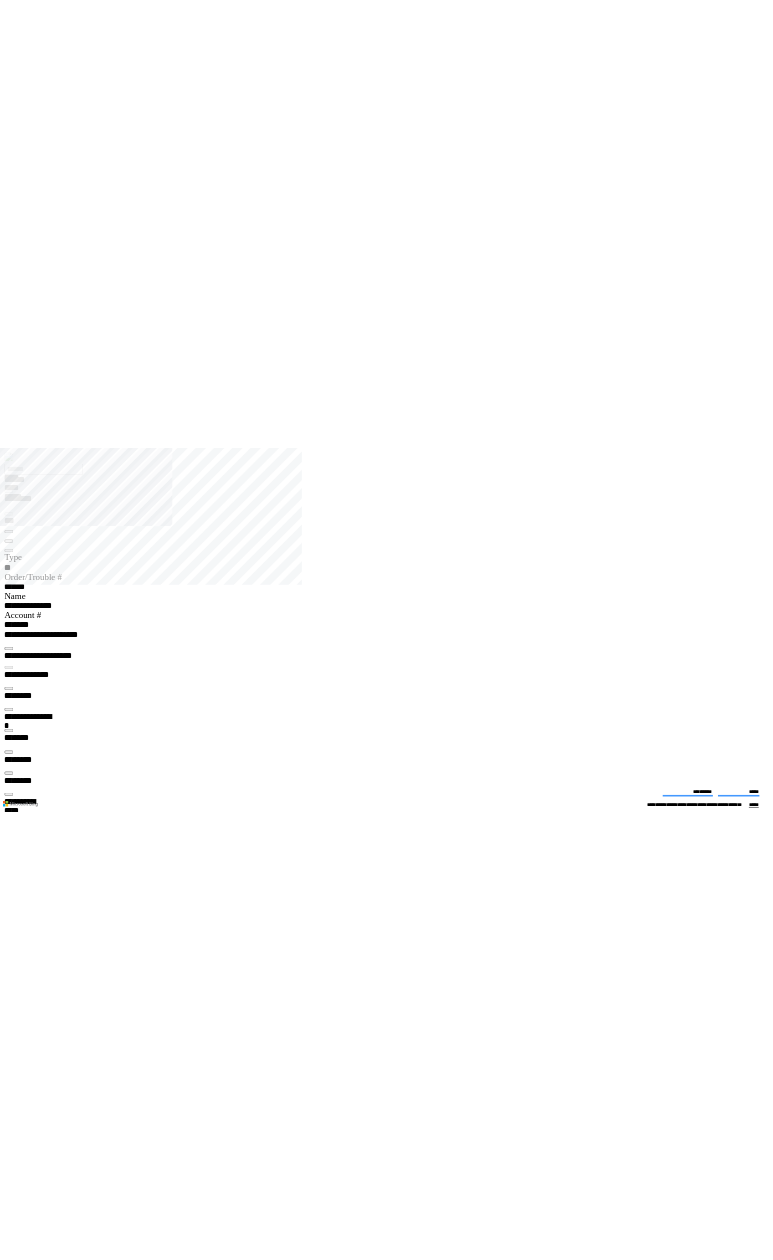 scroll, scrollTop: 99948, scrollLeft: 99504, axis: both 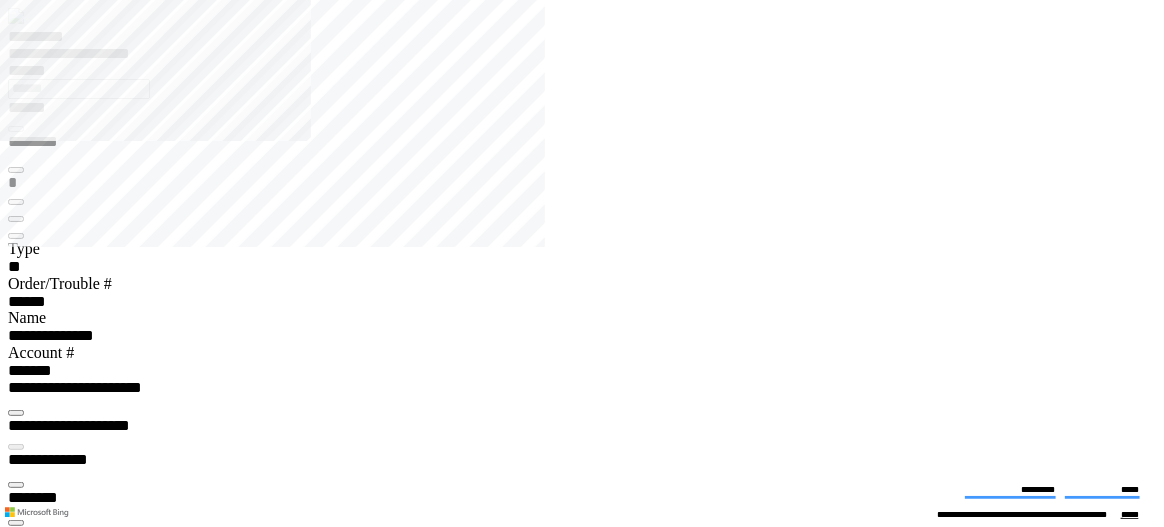 type on "*******" 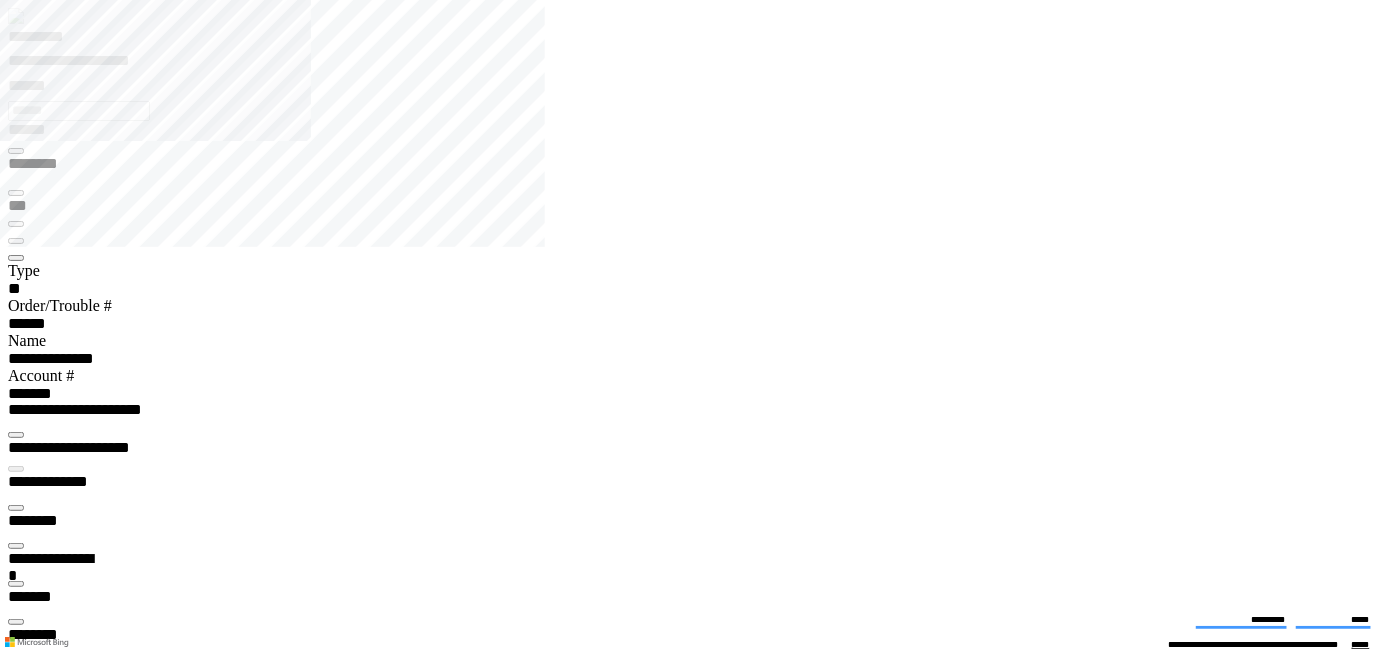 click at bounding box center (16, 4035) 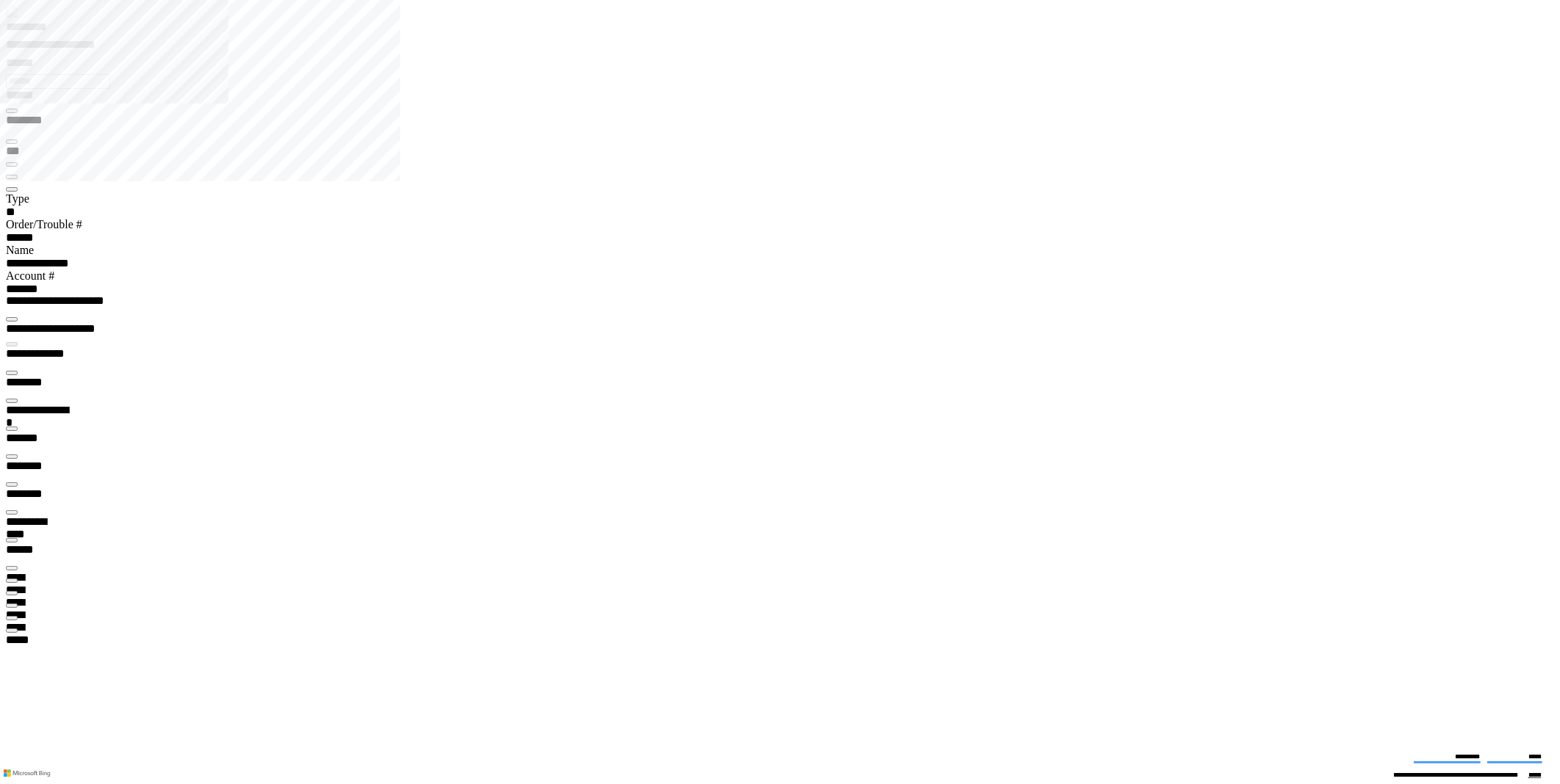 scroll, scrollTop: 72700, scrollLeft: 73299, axis: both 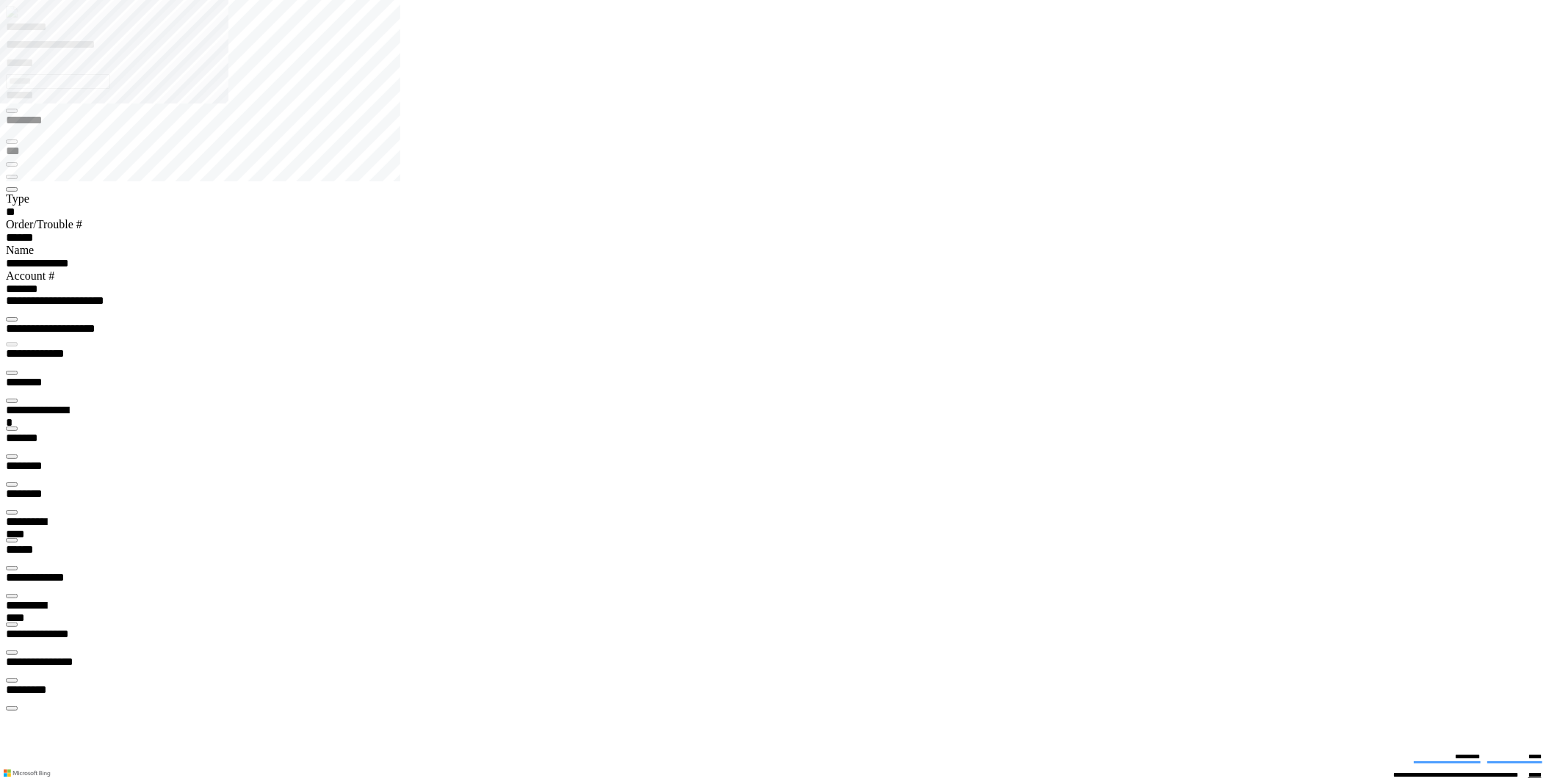 click on "*********" at bounding box center (42, 29) 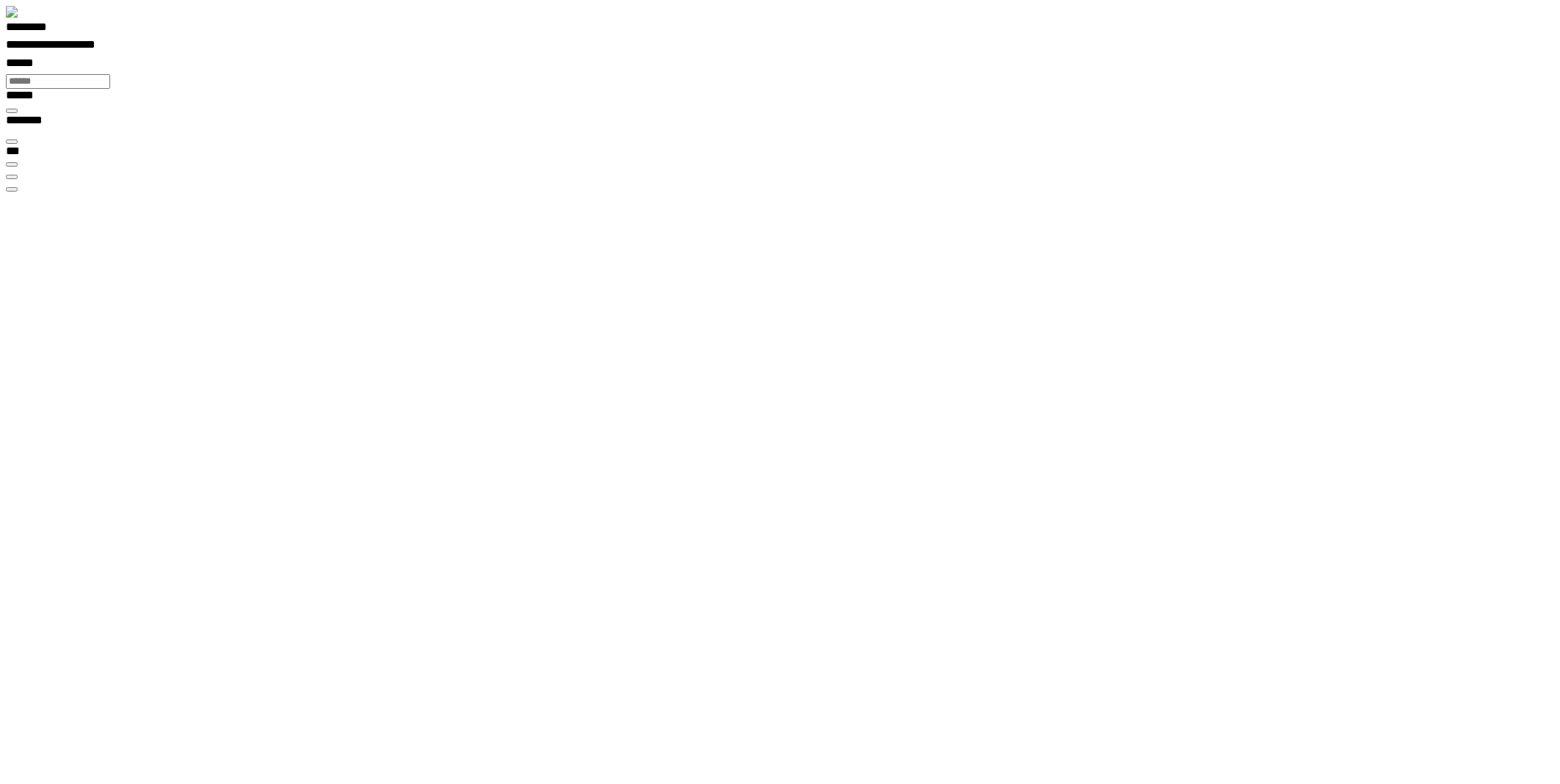 scroll, scrollTop: 73388, scrollLeft: 73351, axis: both 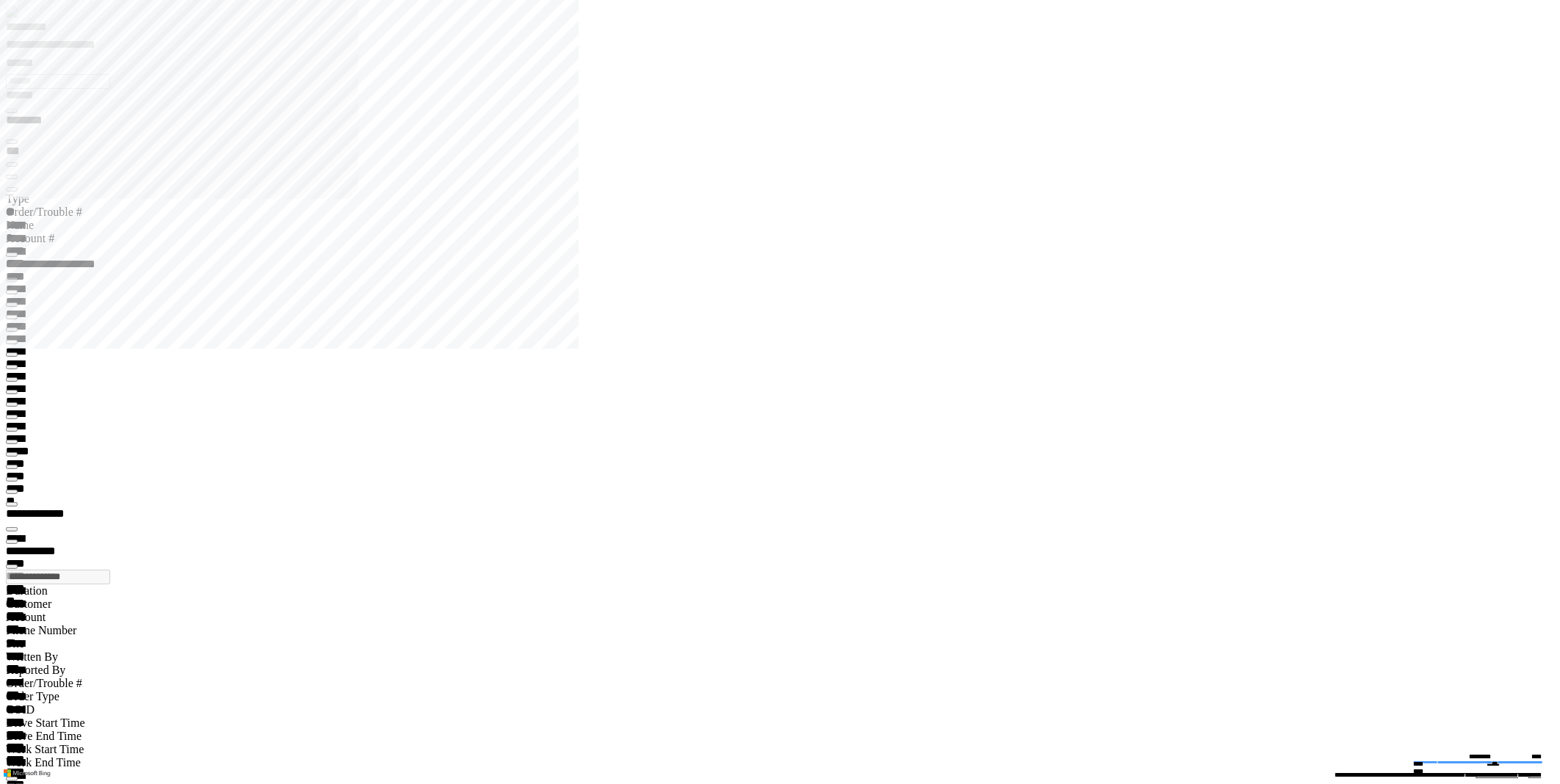 click on "**********" at bounding box center (332, 13016) 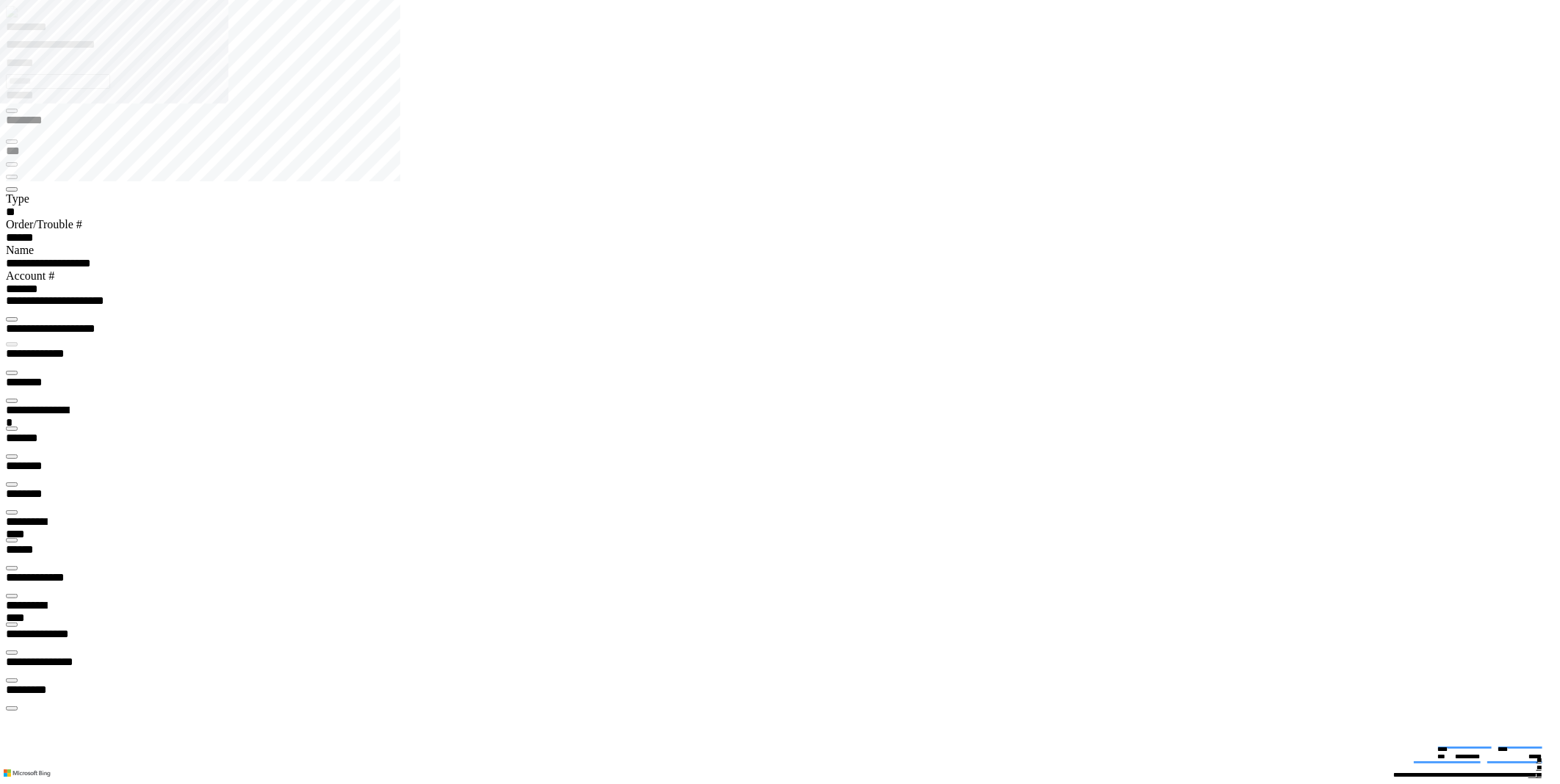 type on "*********" 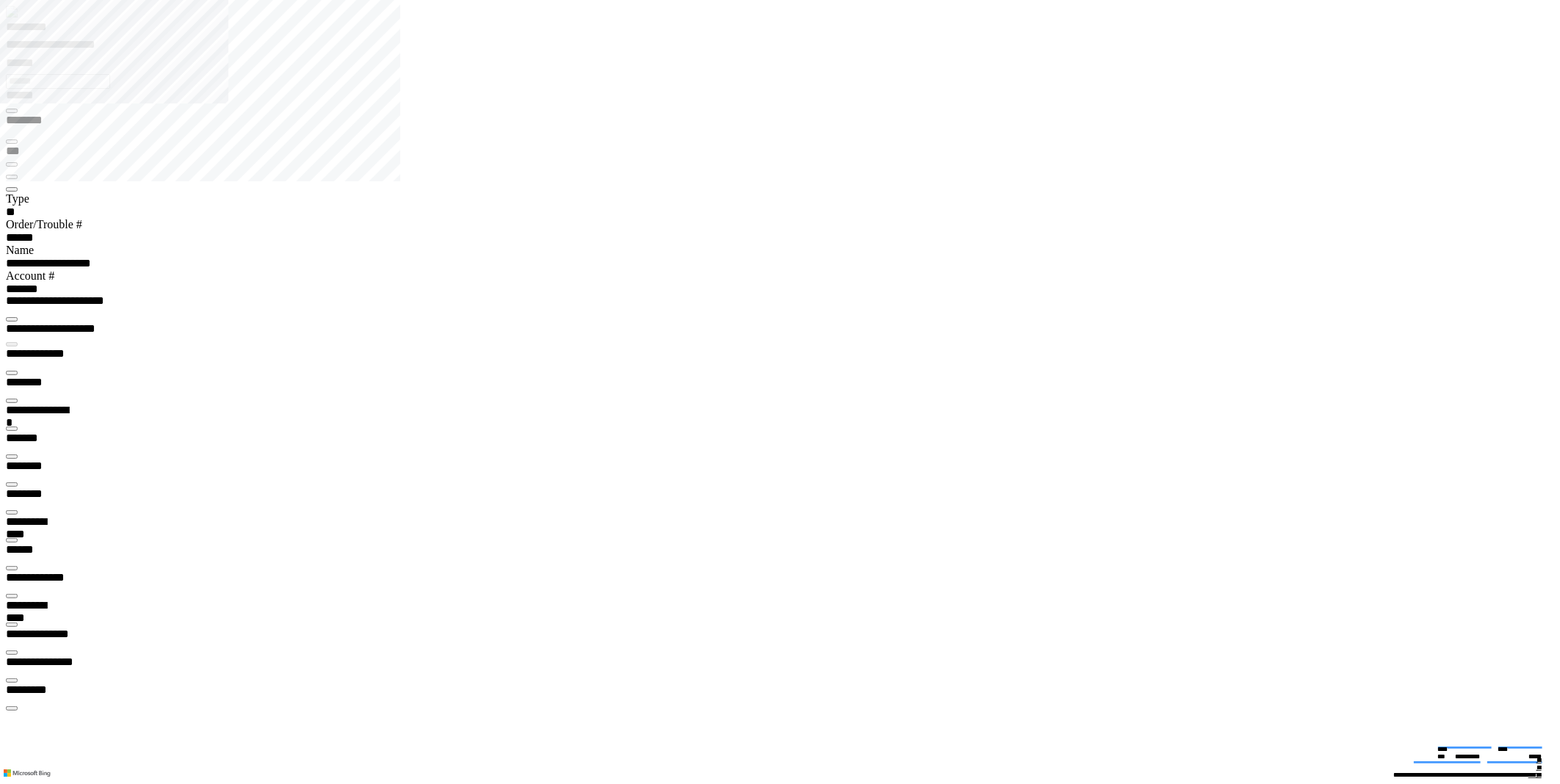 click at bounding box center (12, 512) 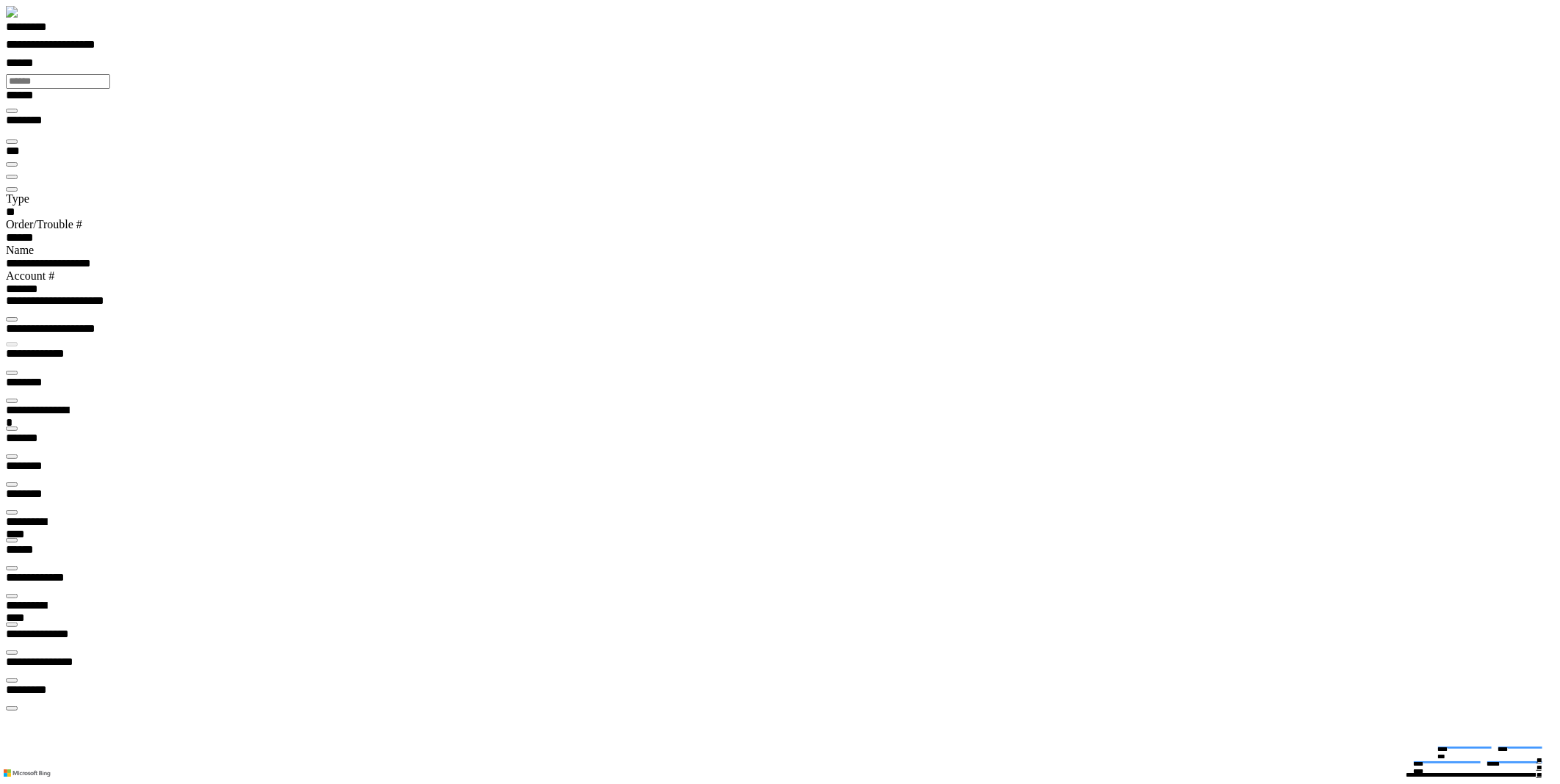 click at bounding box center [12, 373] 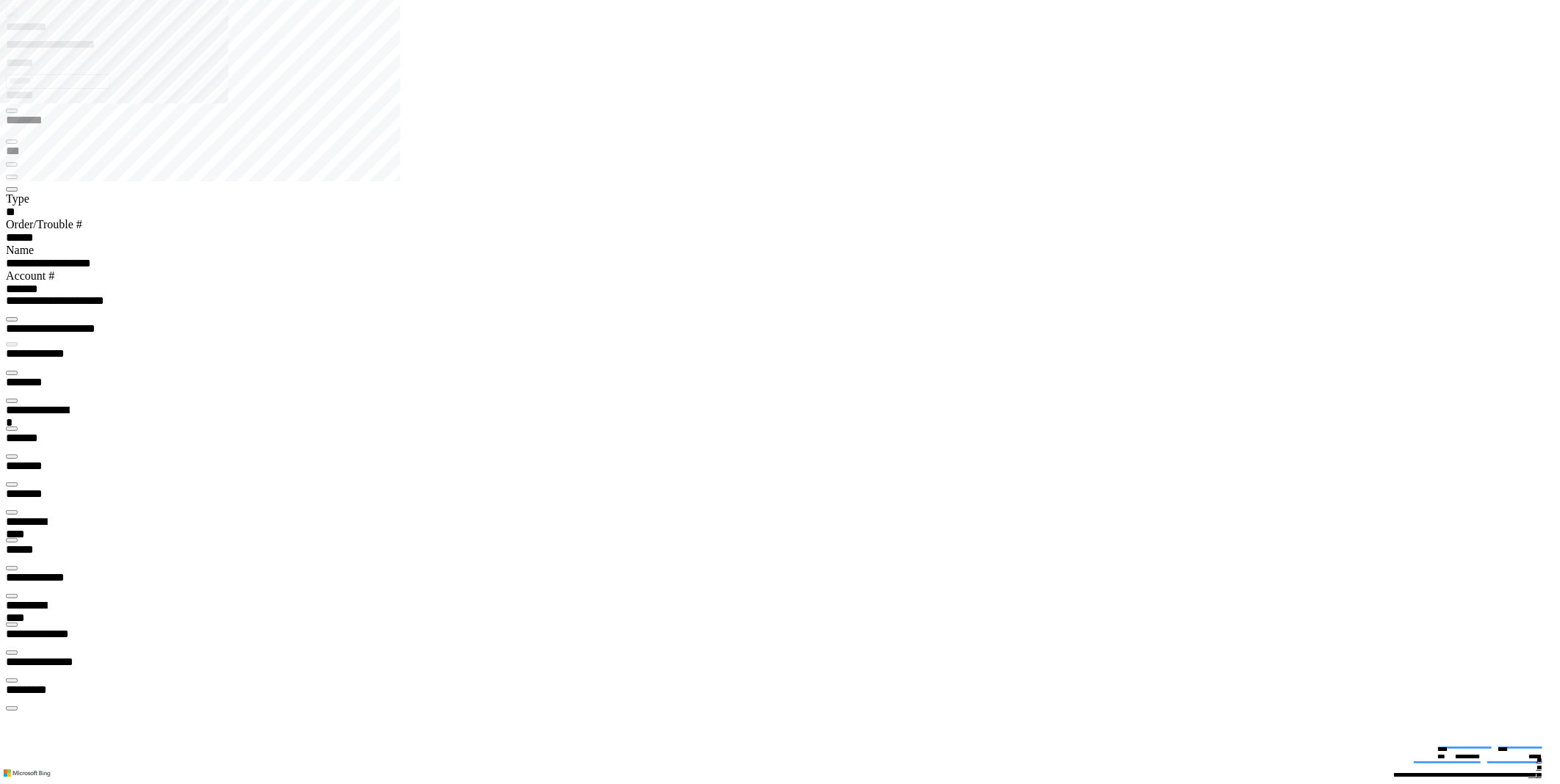 click at bounding box center (12, 319) 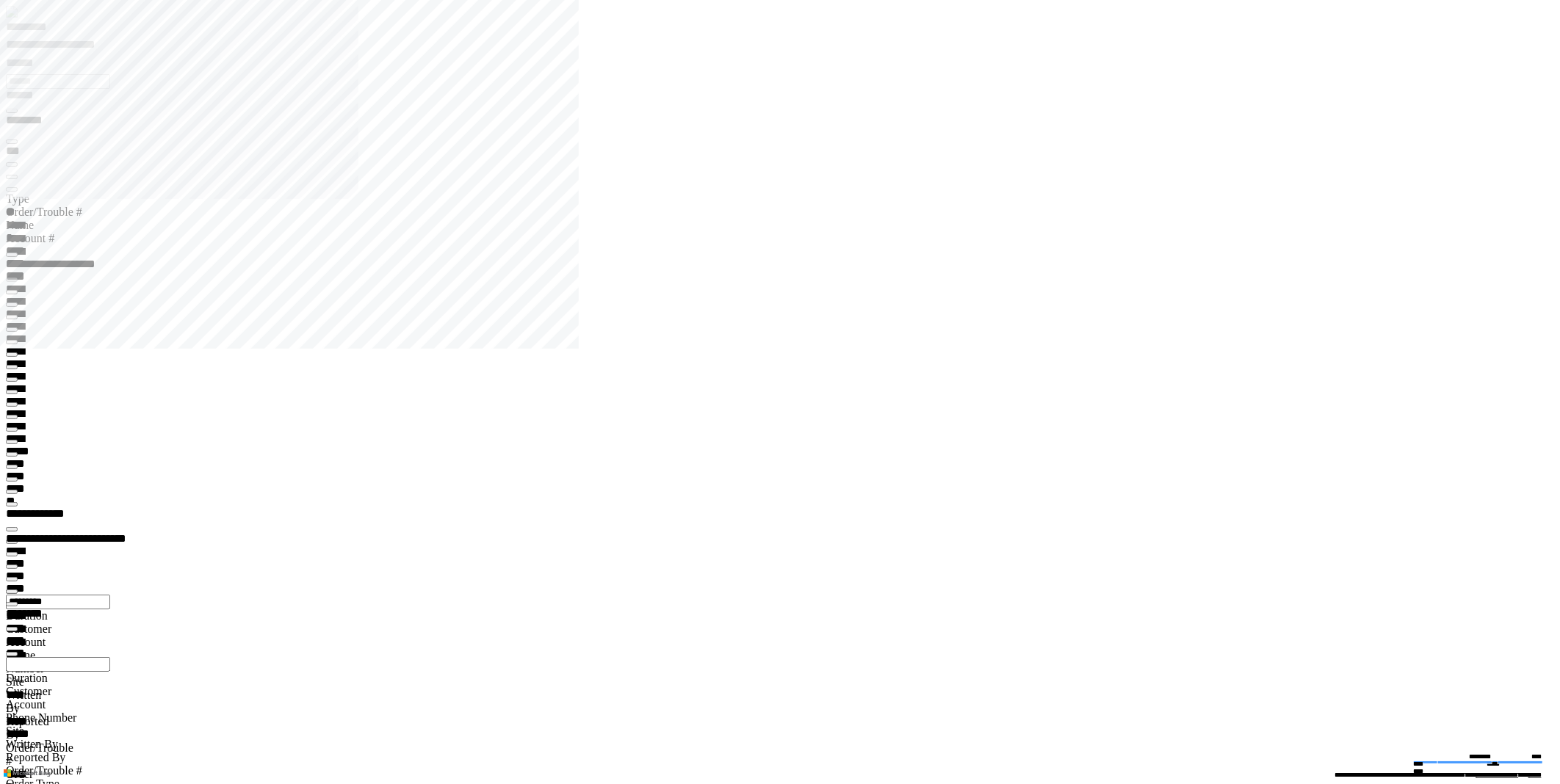 click at bounding box center [12, 7221] 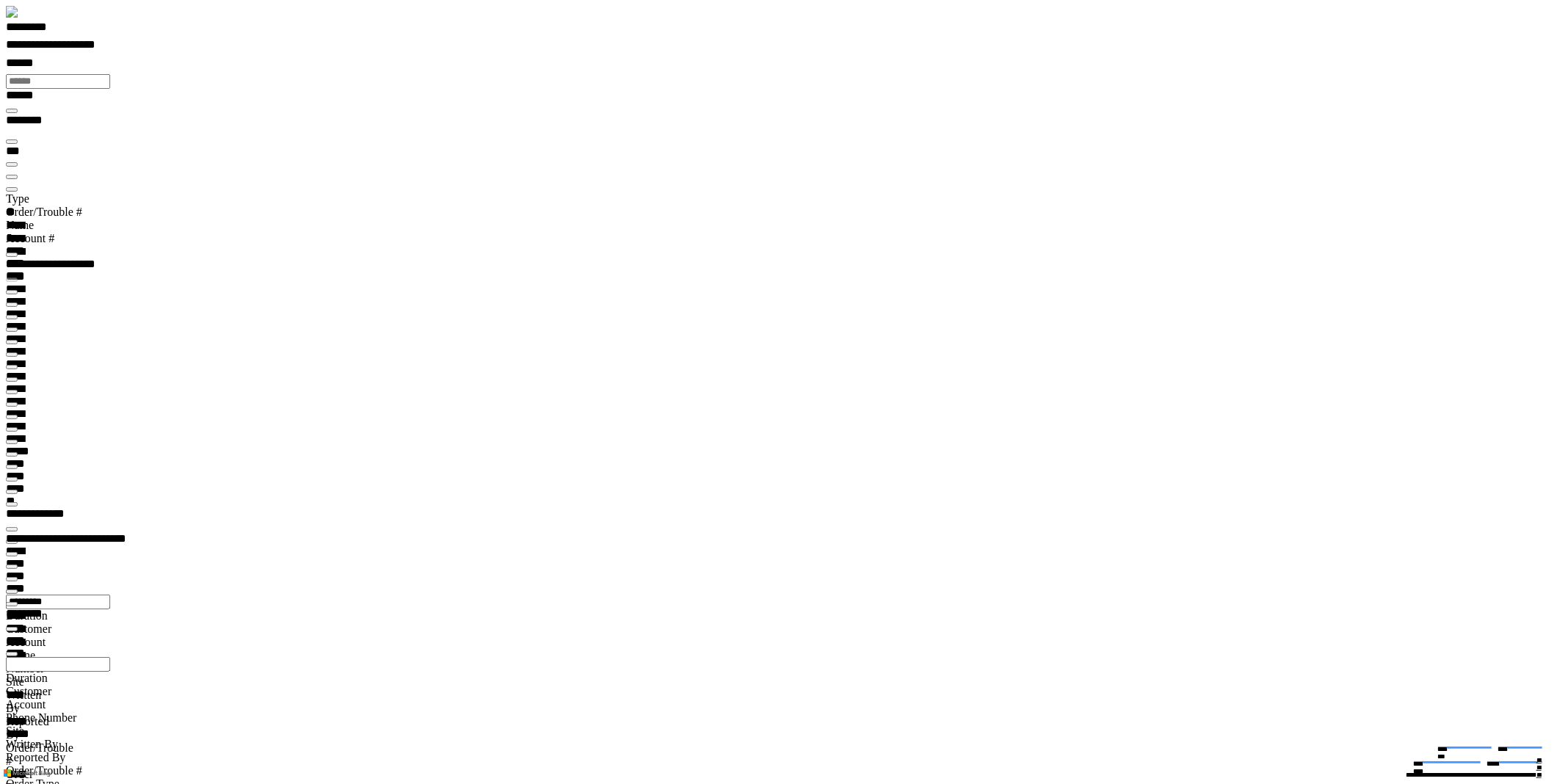 scroll, scrollTop: 73377, scrollLeft: 72700, axis: both 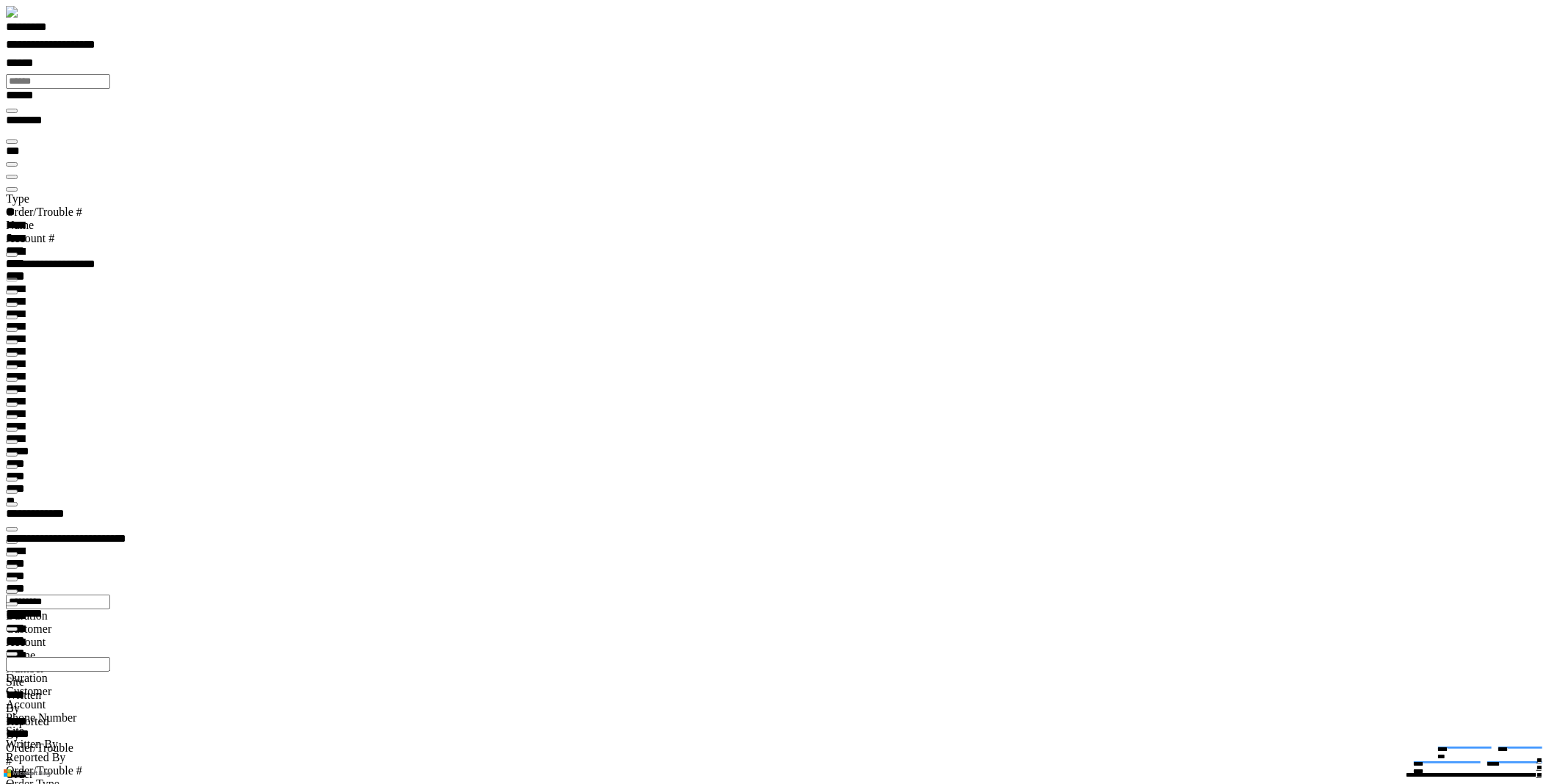 click on "**********" at bounding box center (46, 12392) 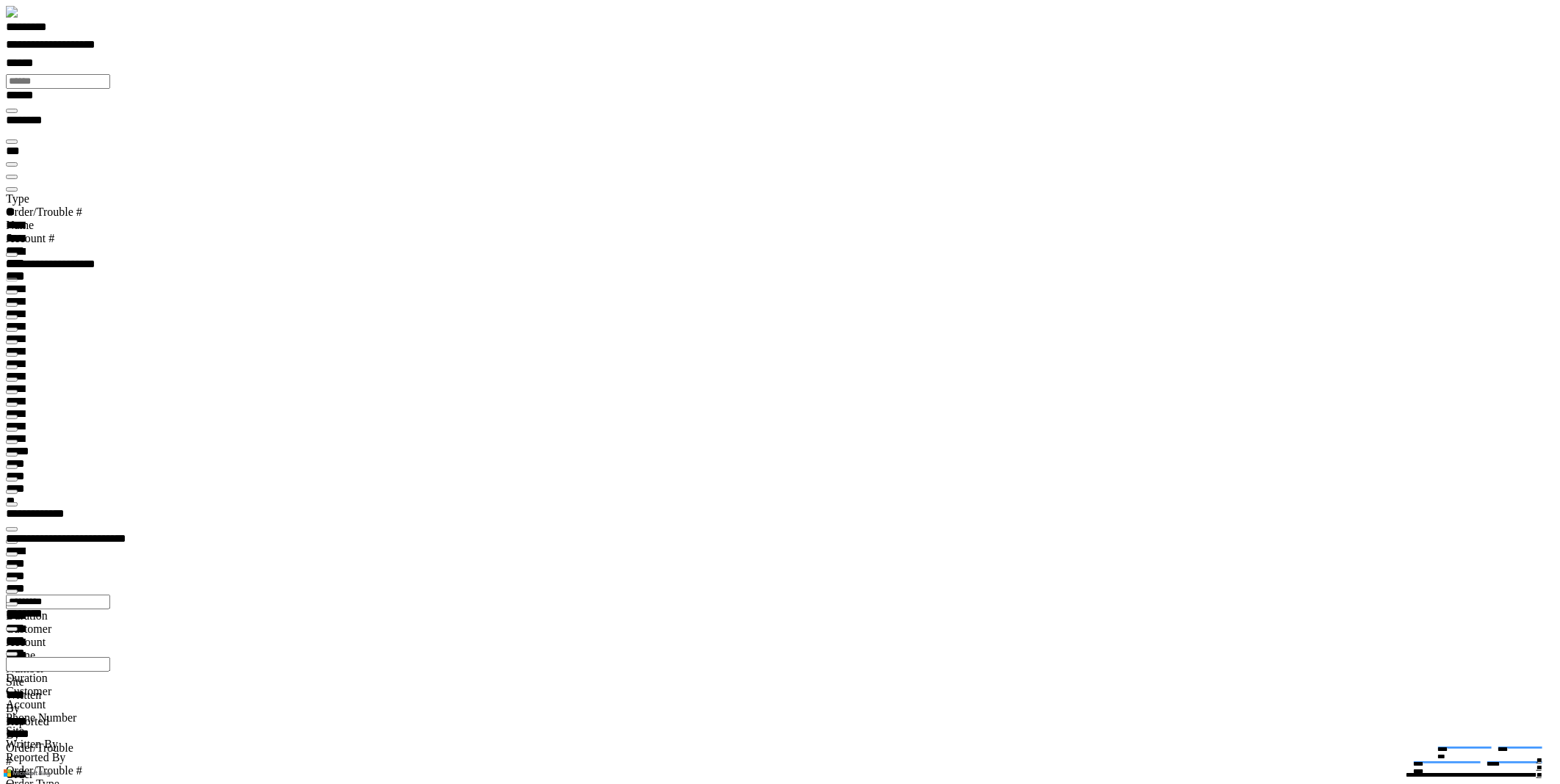click on "**********" at bounding box center [147, 24642] 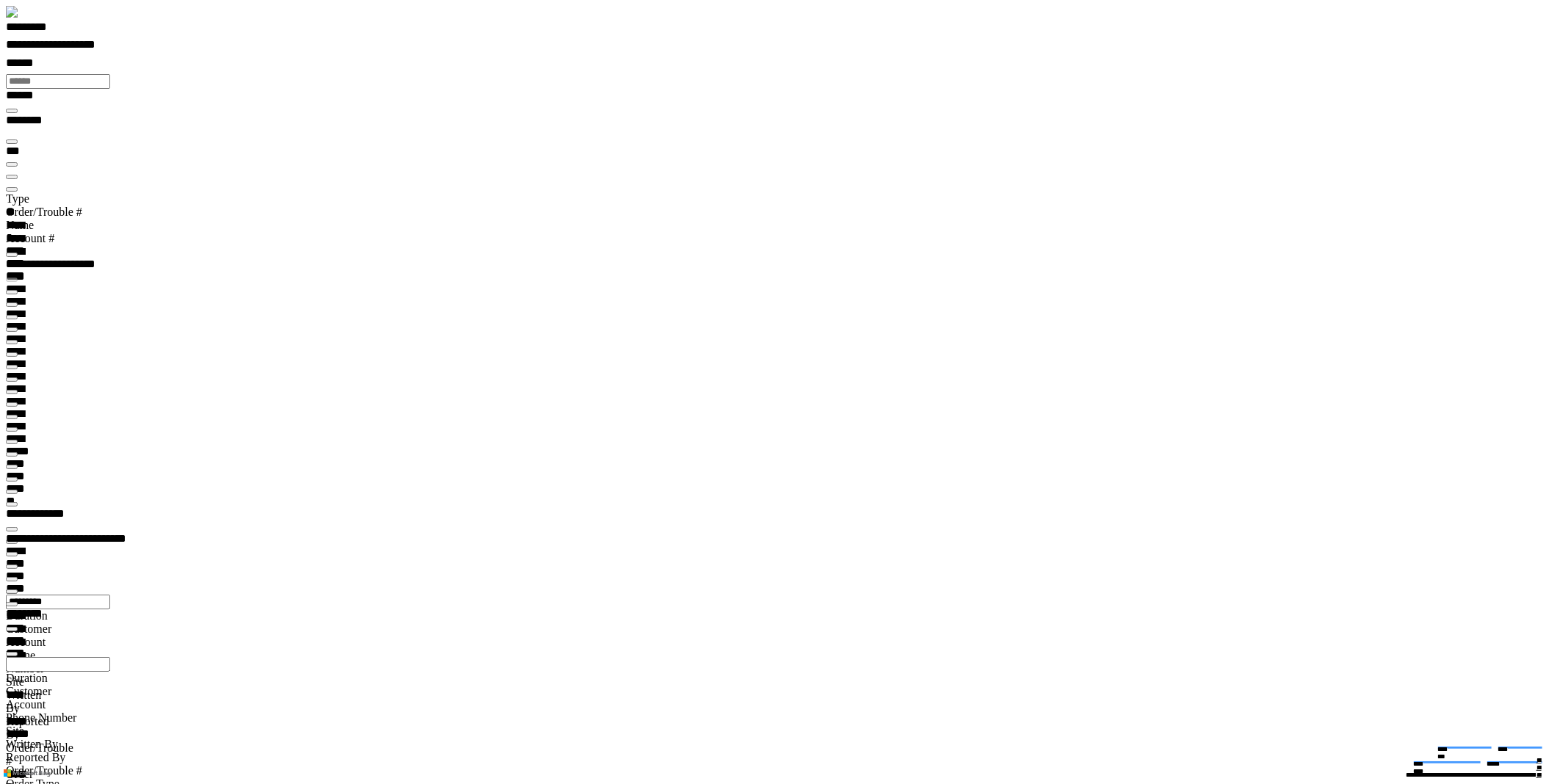 click at bounding box center (12, 17004) 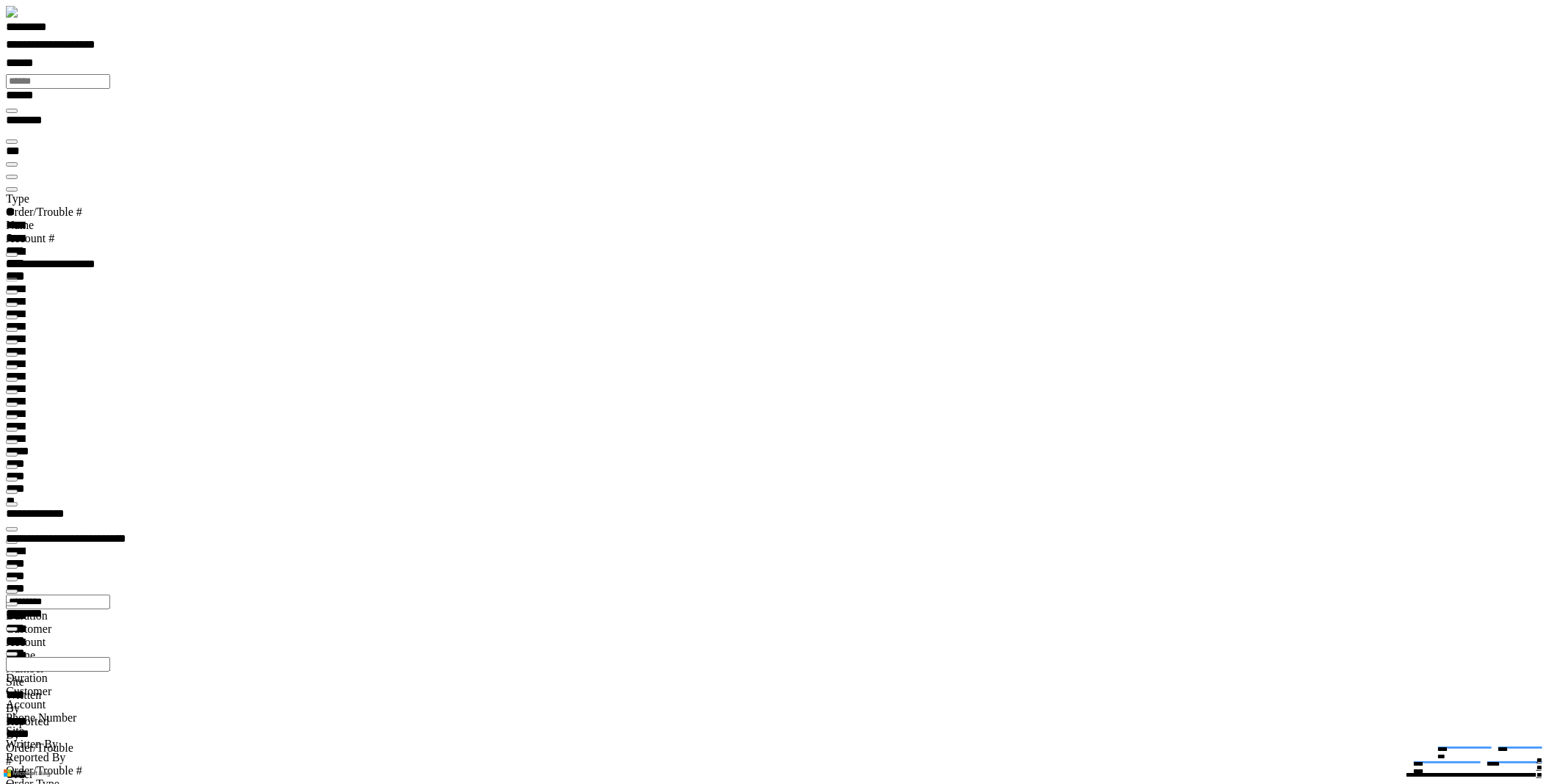 click on "*********" at bounding box center [42, 29] 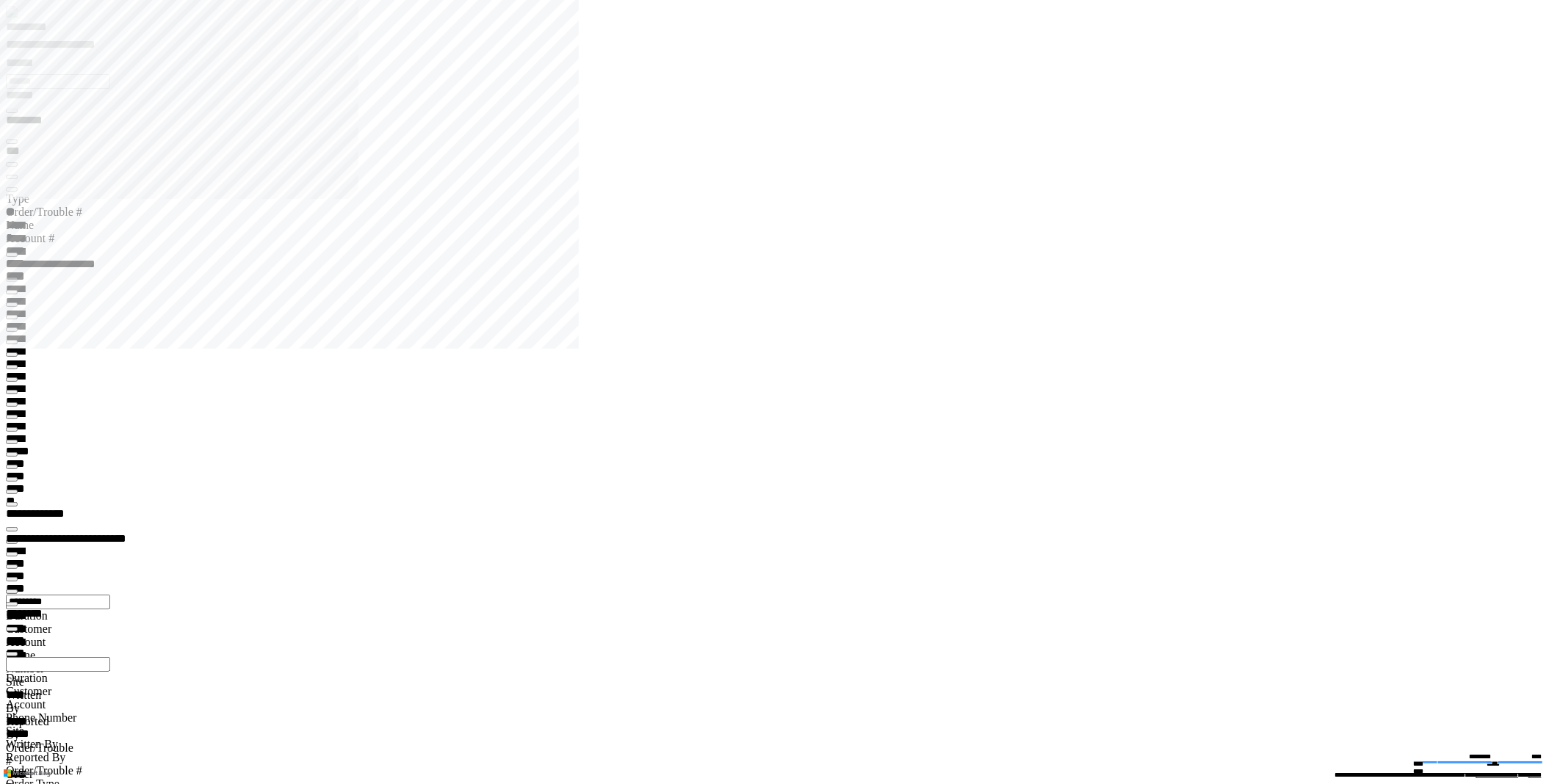 click at bounding box center (12, 7221) 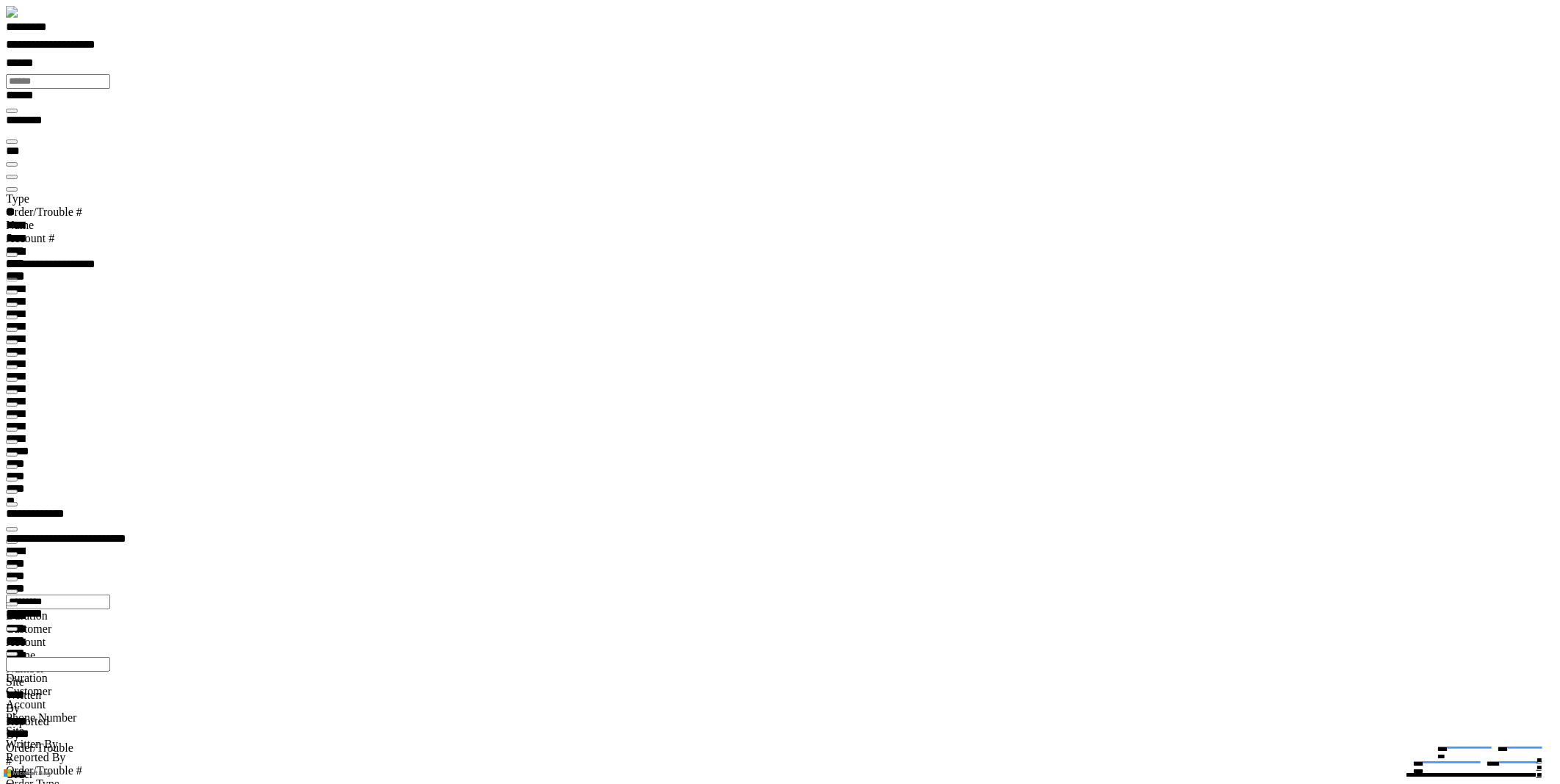 click at bounding box center [46, 17560] 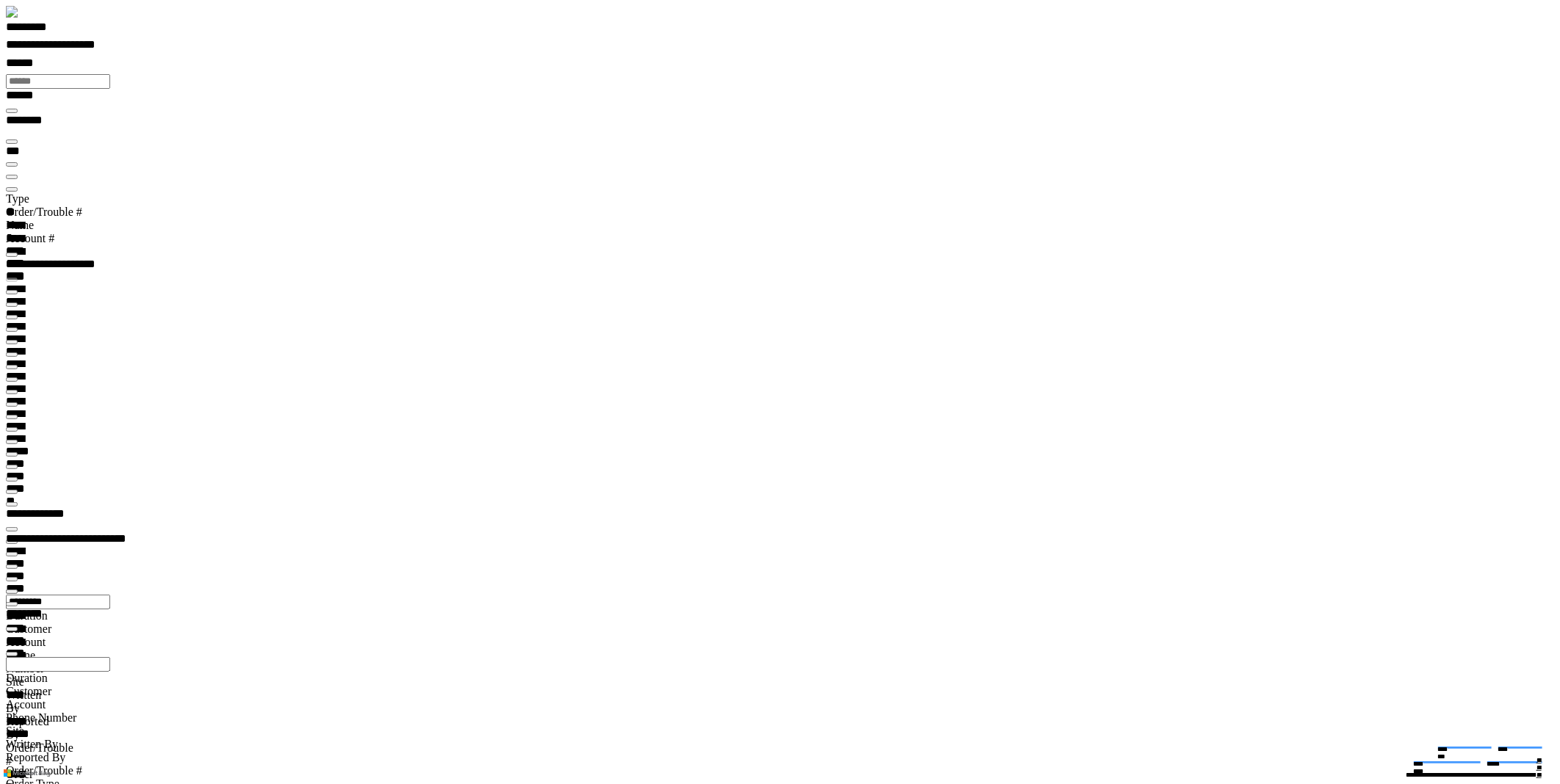 scroll, scrollTop: 23, scrollLeft: 115, axis: both 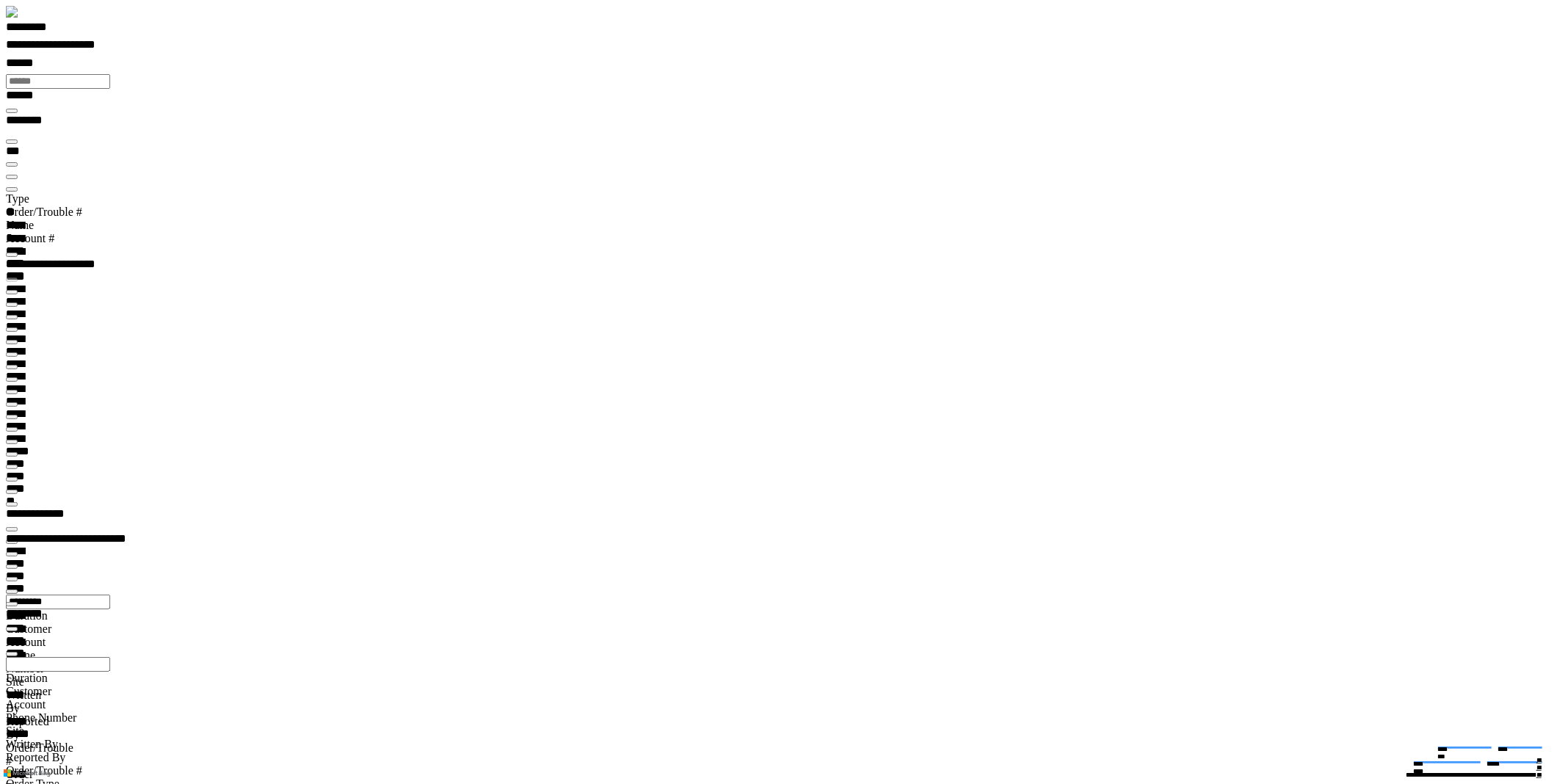 click on "**********" at bounding box center [46, 19516] 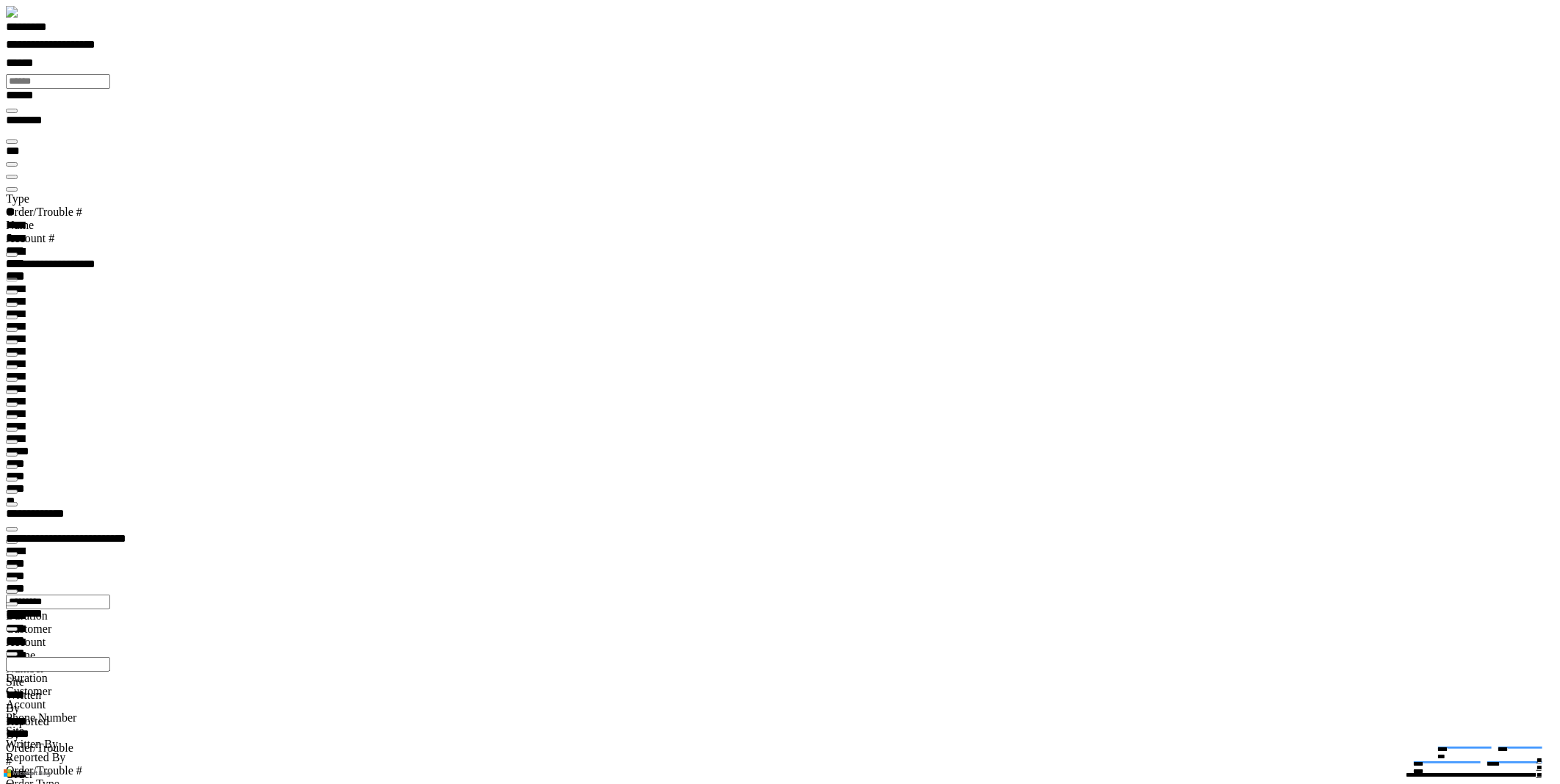 click on "**********" at bounding box center (191, 20904) 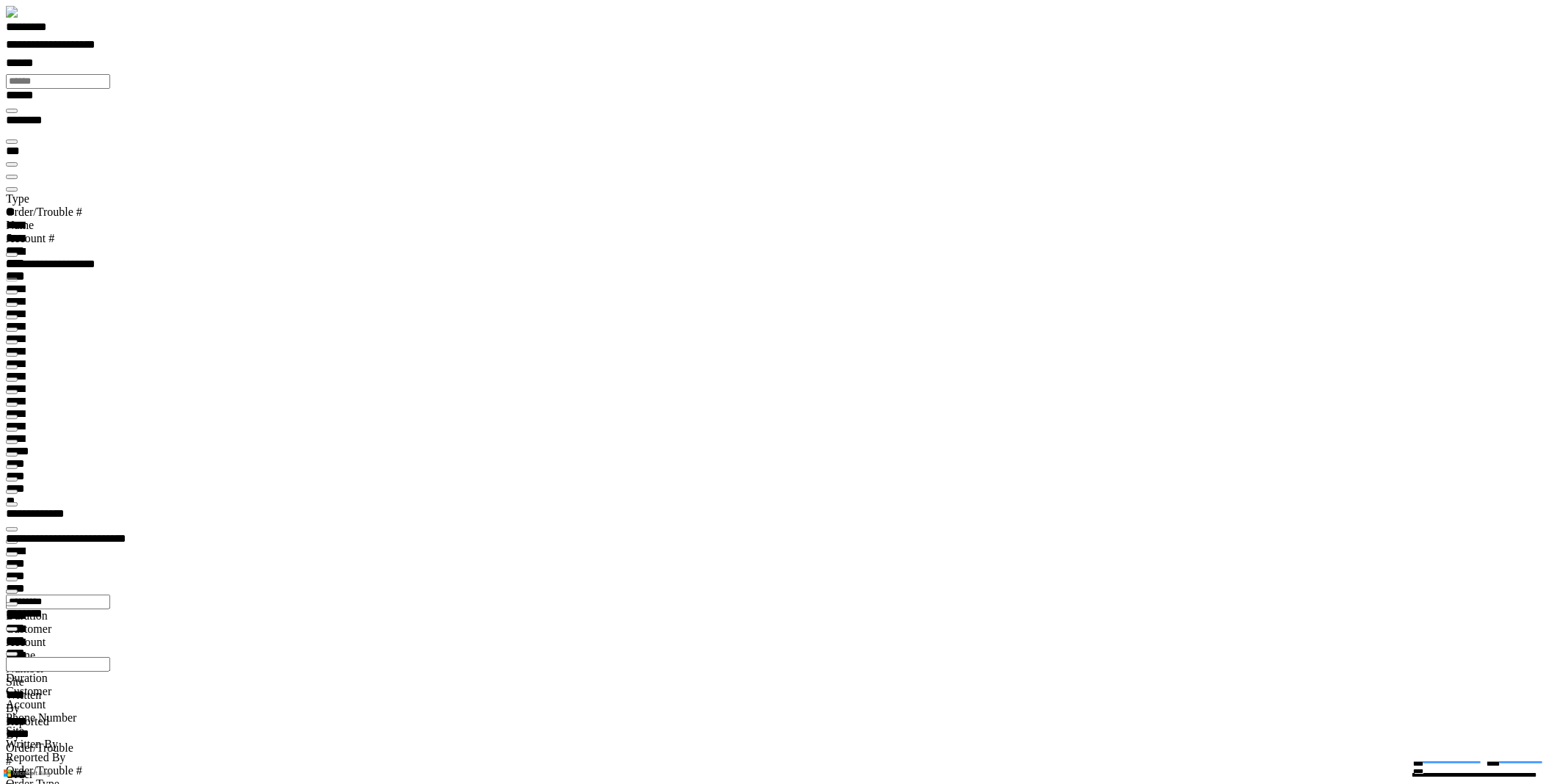 scroll, scrollTop: 73377, scrollLeft: 72700, axis: both 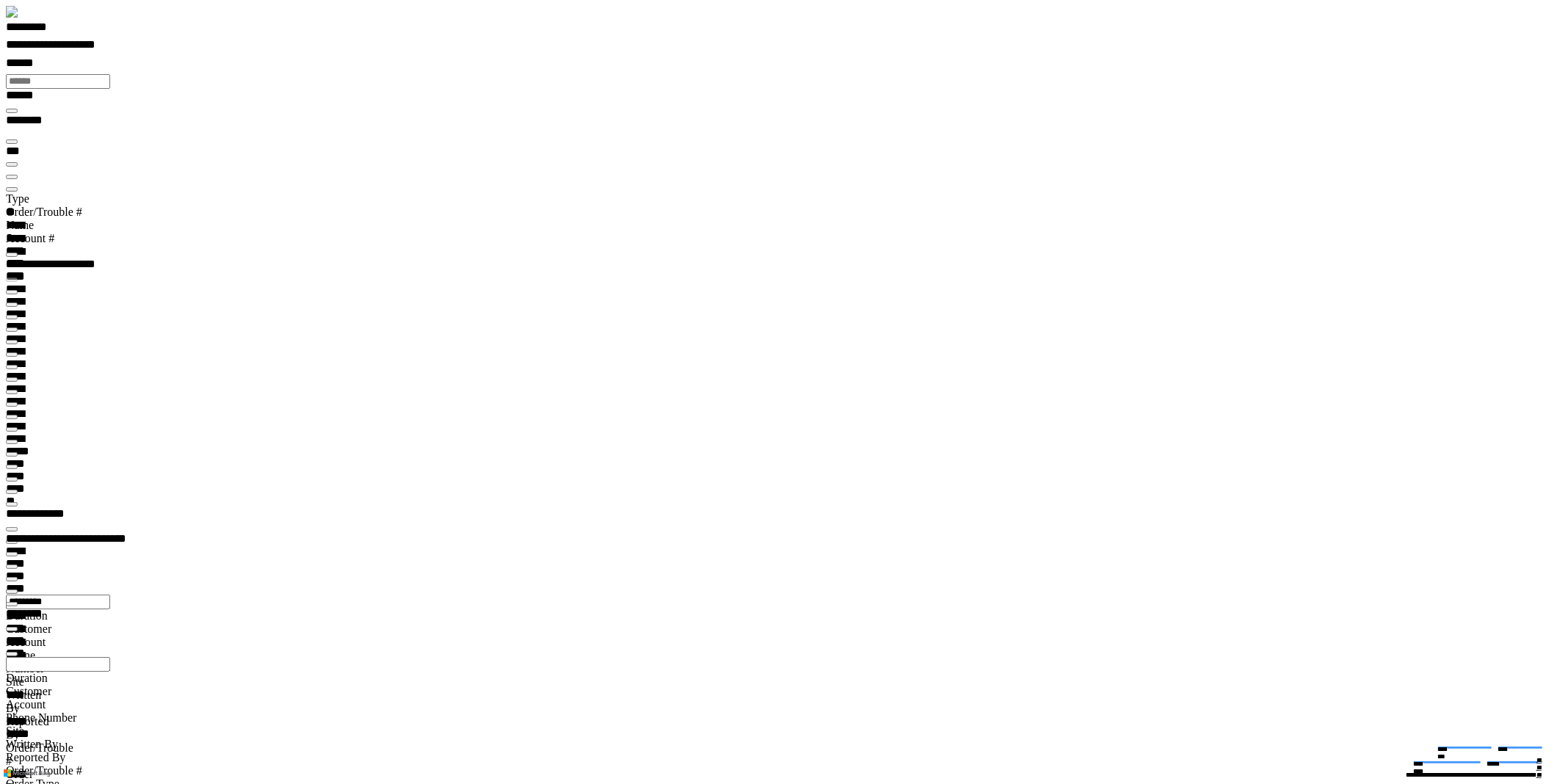 click on "*****" at bounding box center [24, 12315] 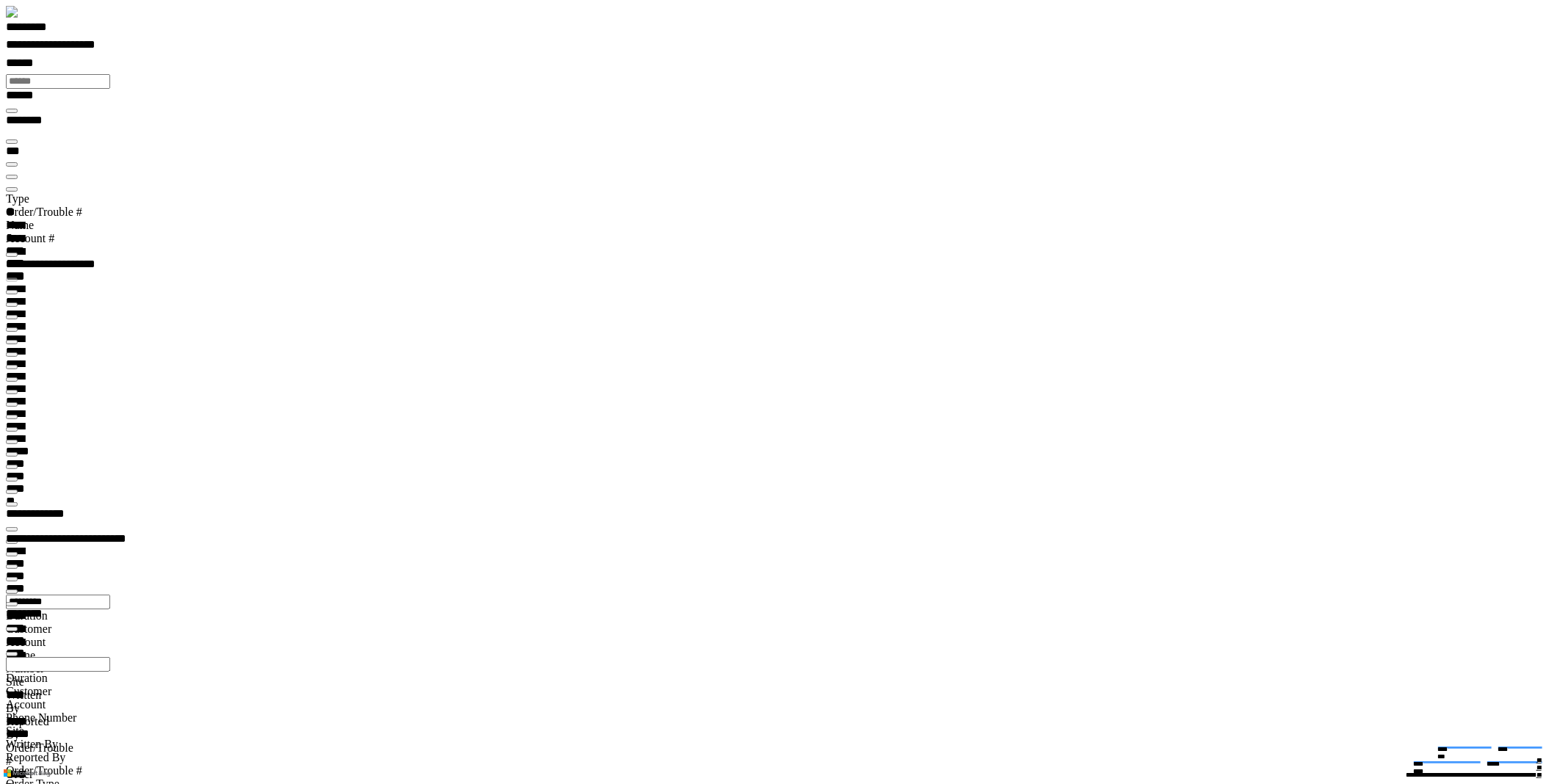 click at bounding box center (12, 17172) 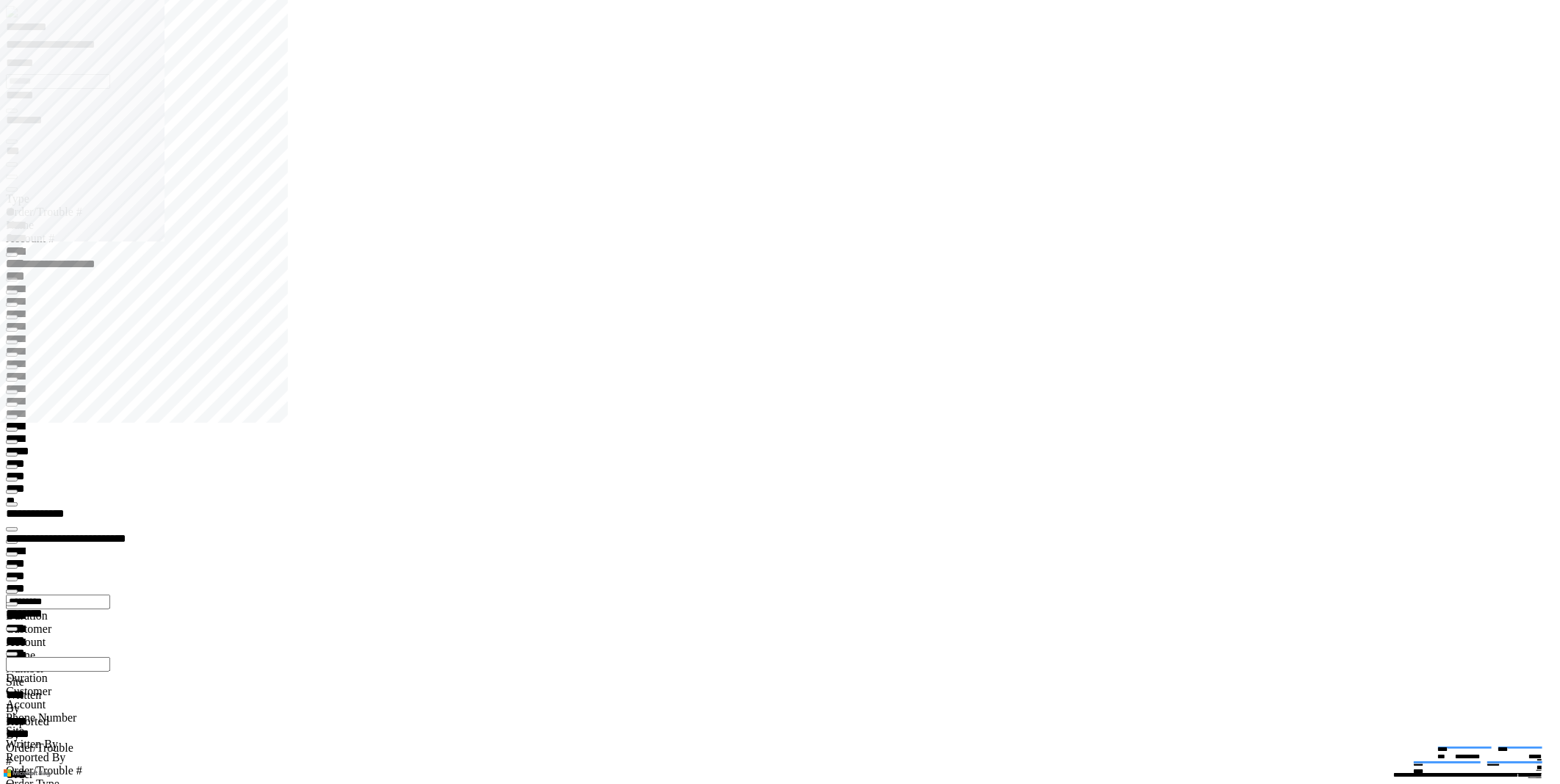 click at bounding box center [12, 17004] 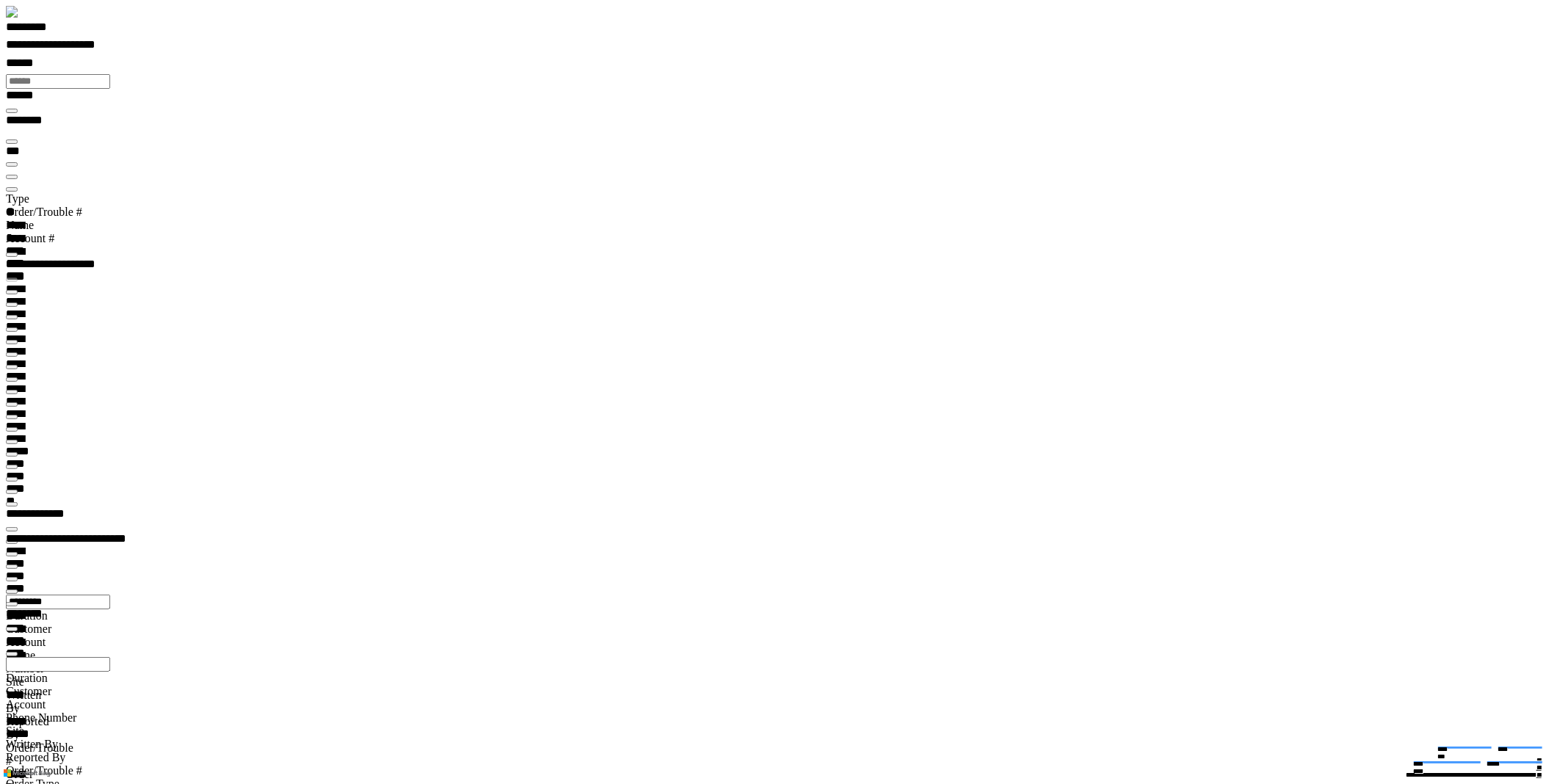 click on "***" at bounding box center (191, 21047) 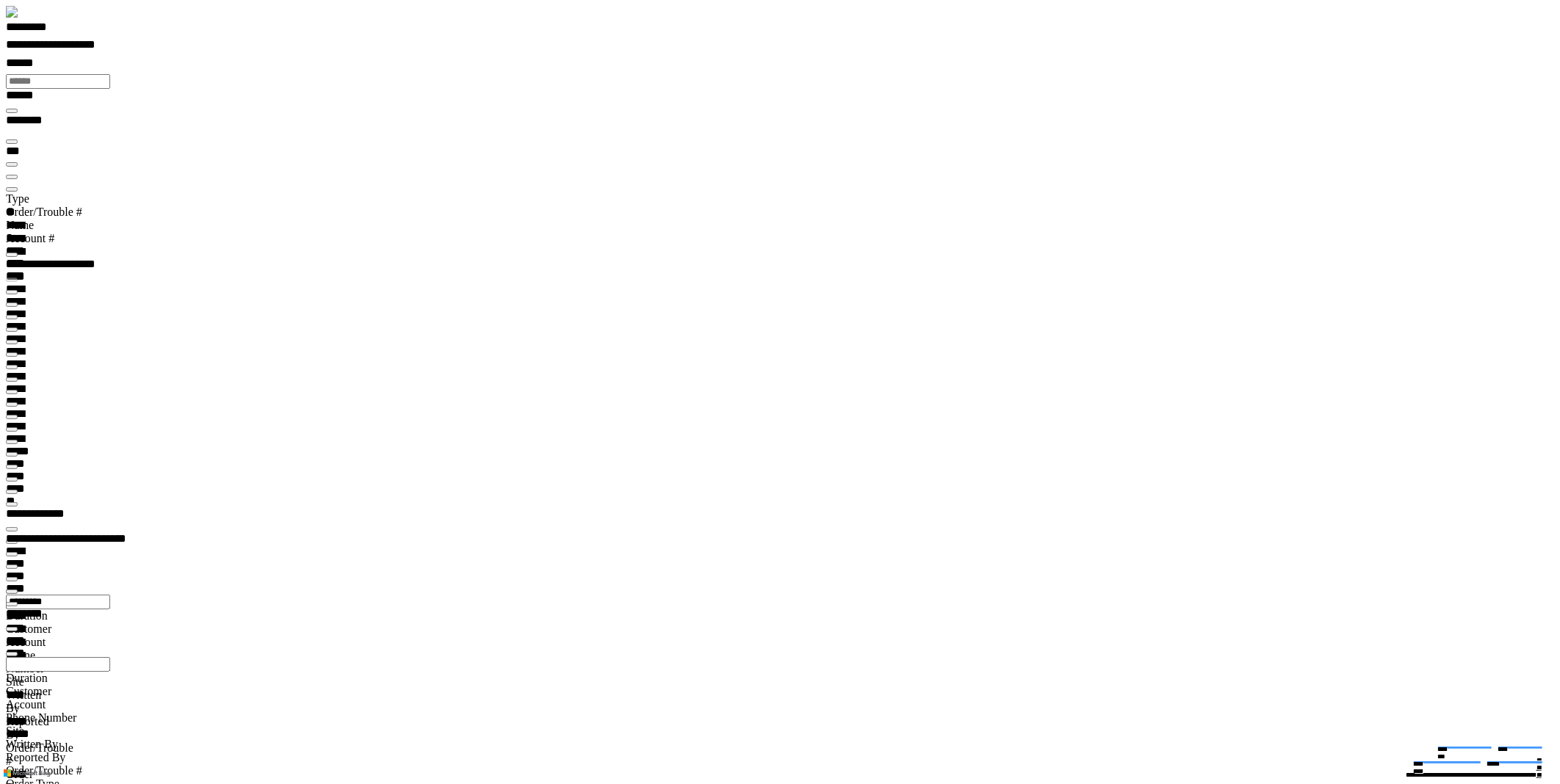 click on "**********" at bounding box center (207, 27574) 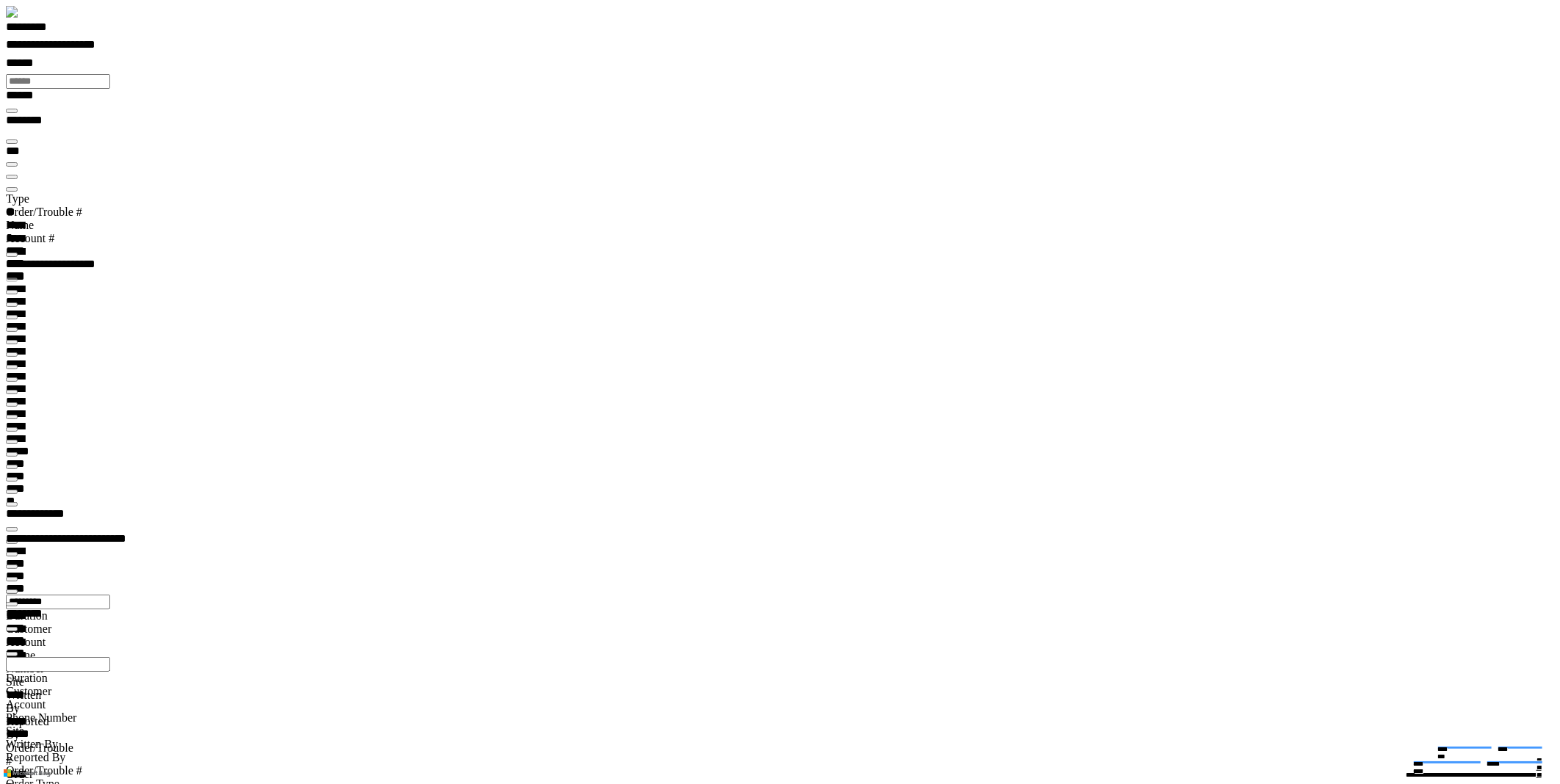 click on "**********" at bounding box center [207, 27574] 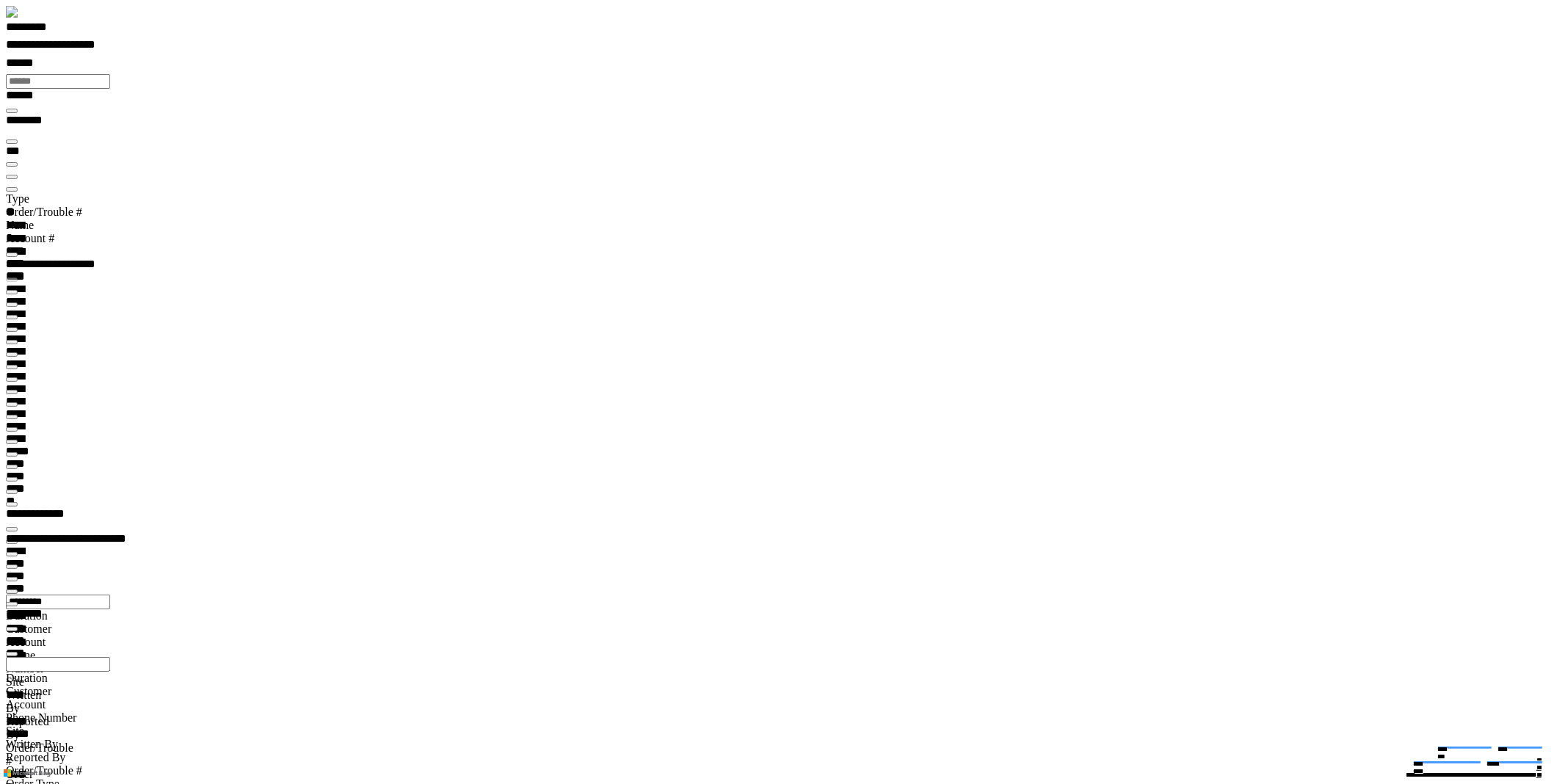 click at bounding box center (12, 17004) 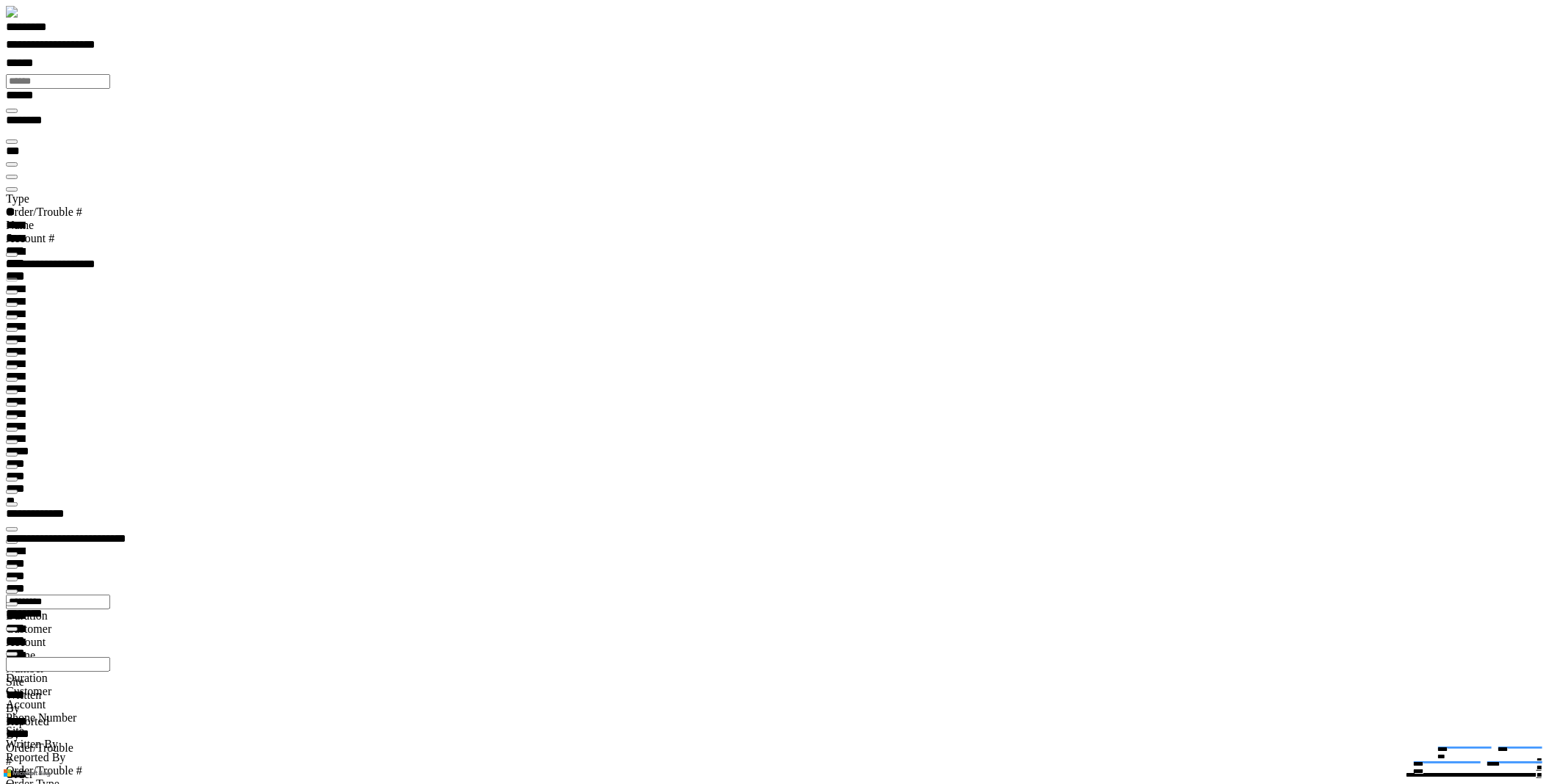 click at bounding box center [12, 32813] 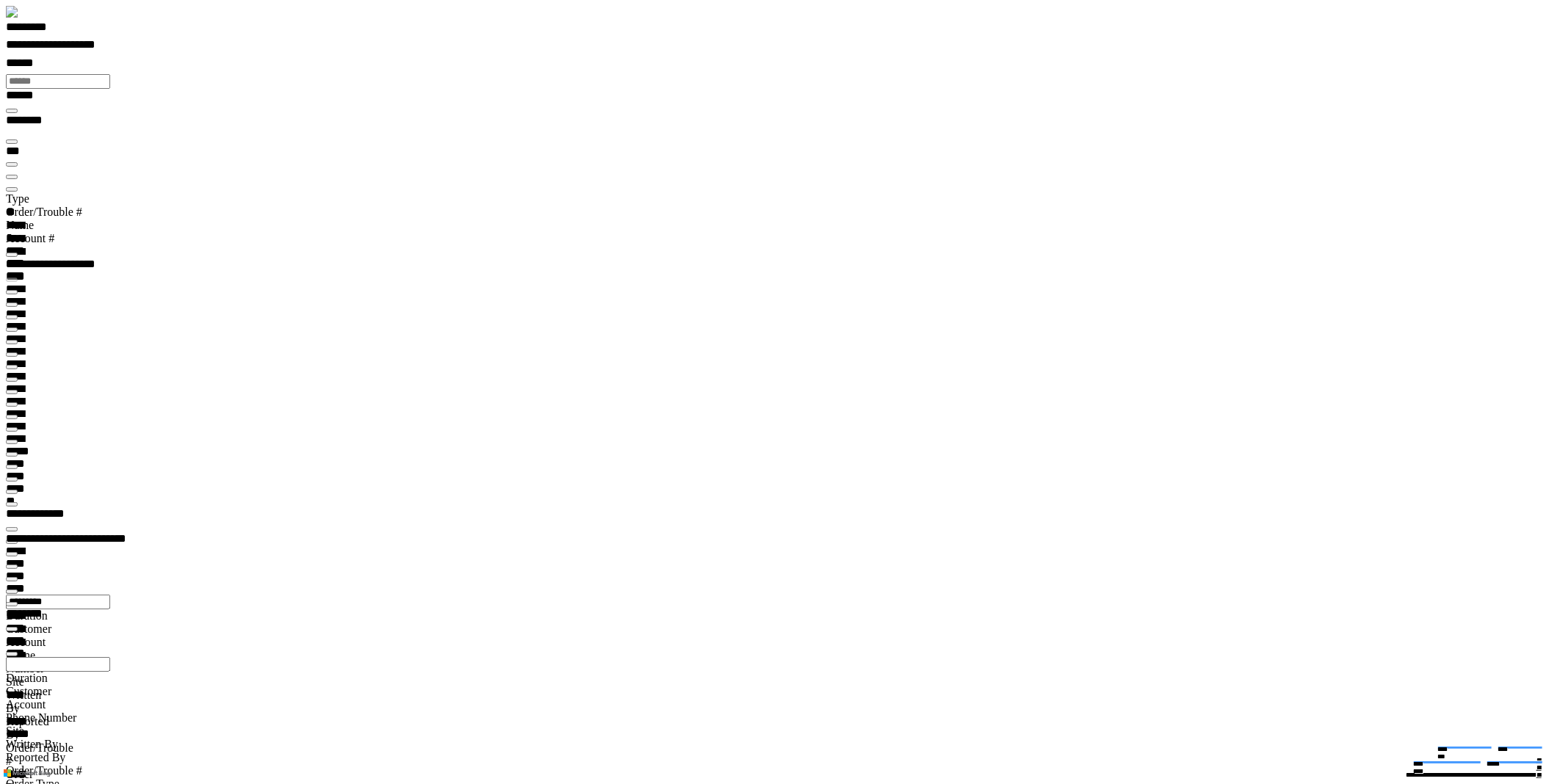 click at bounding box center [12, 19785] 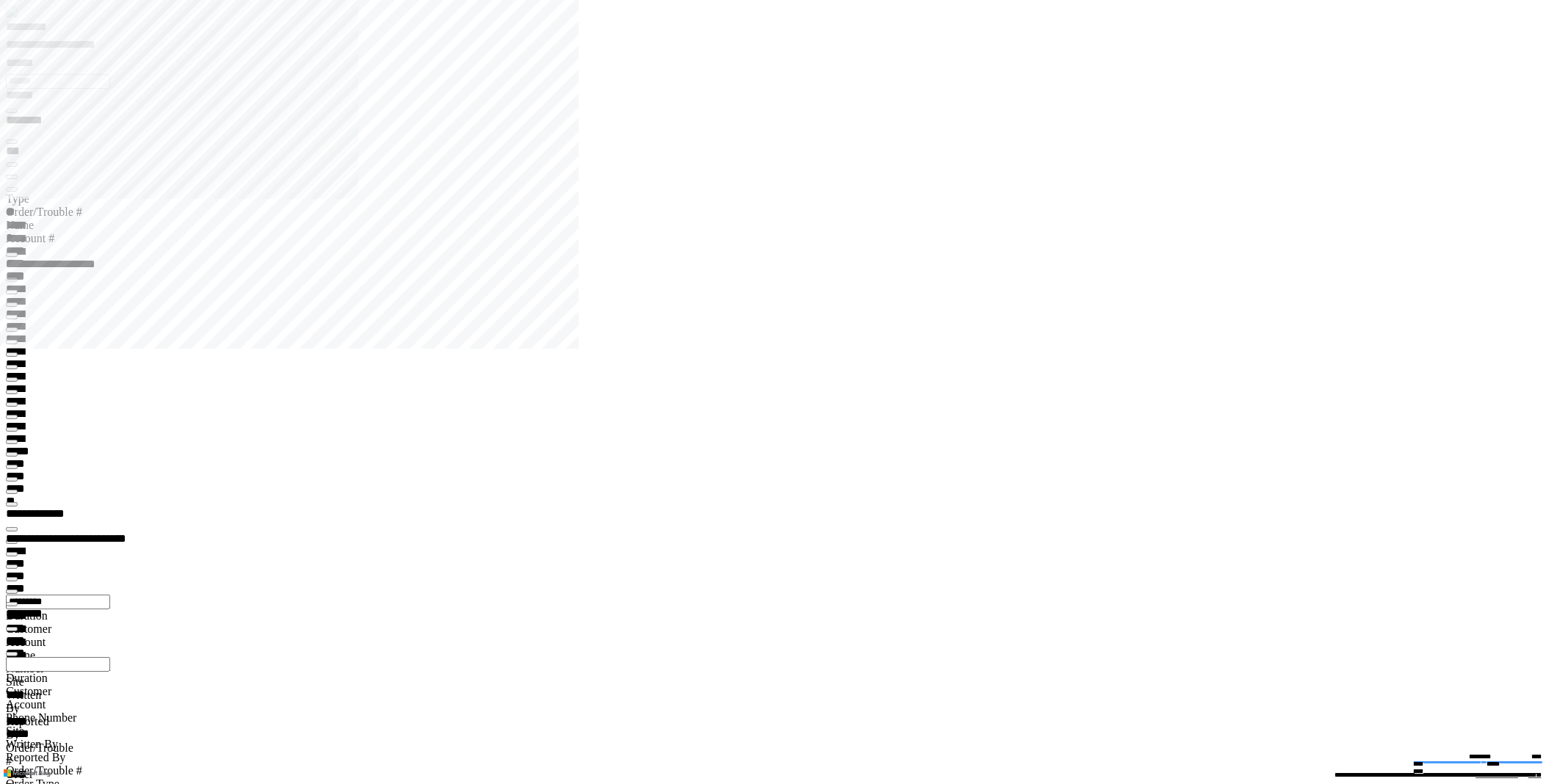 click at bounding box center (12, 8968) 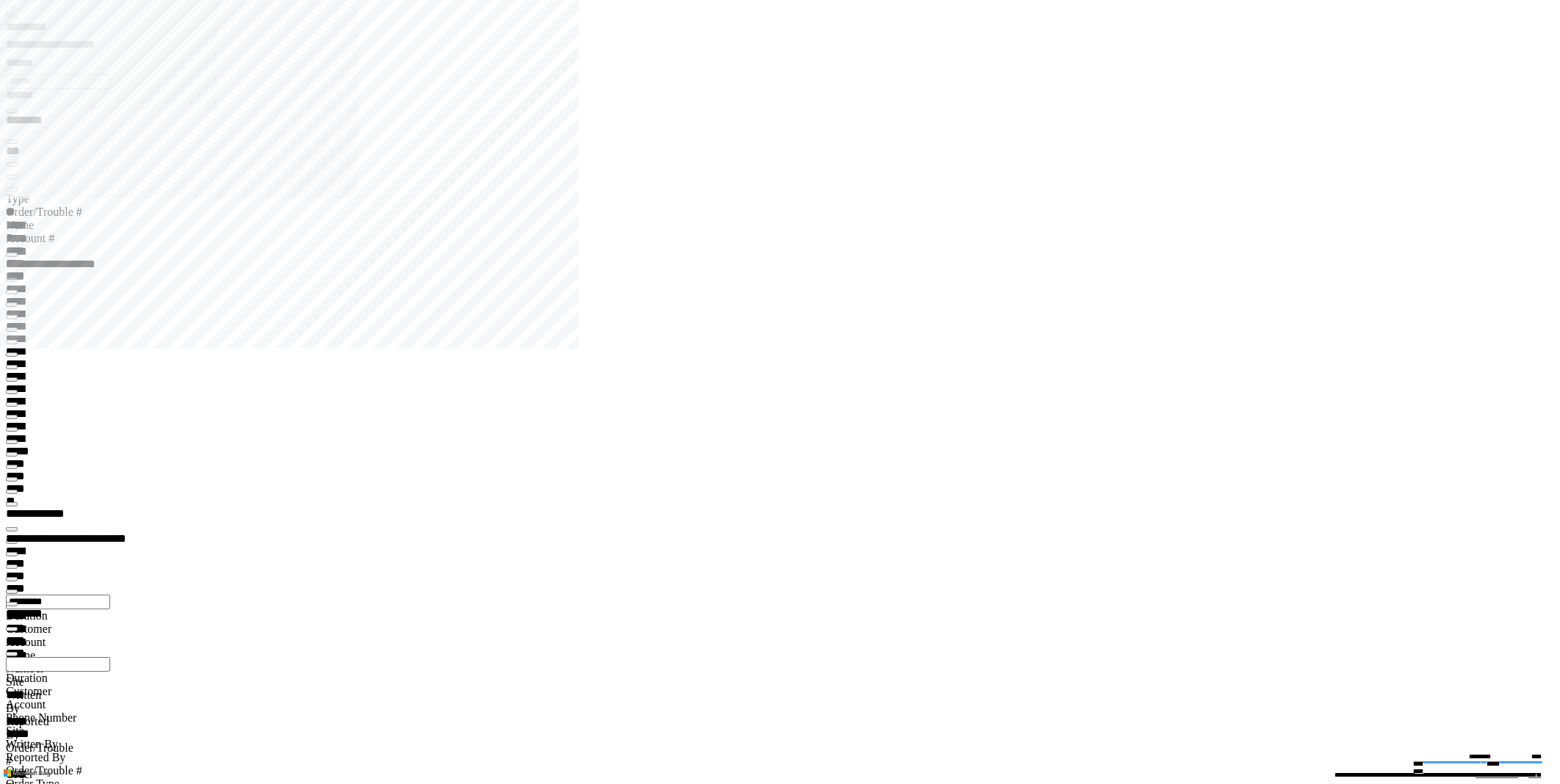 click at bounding box center (12, 8900) 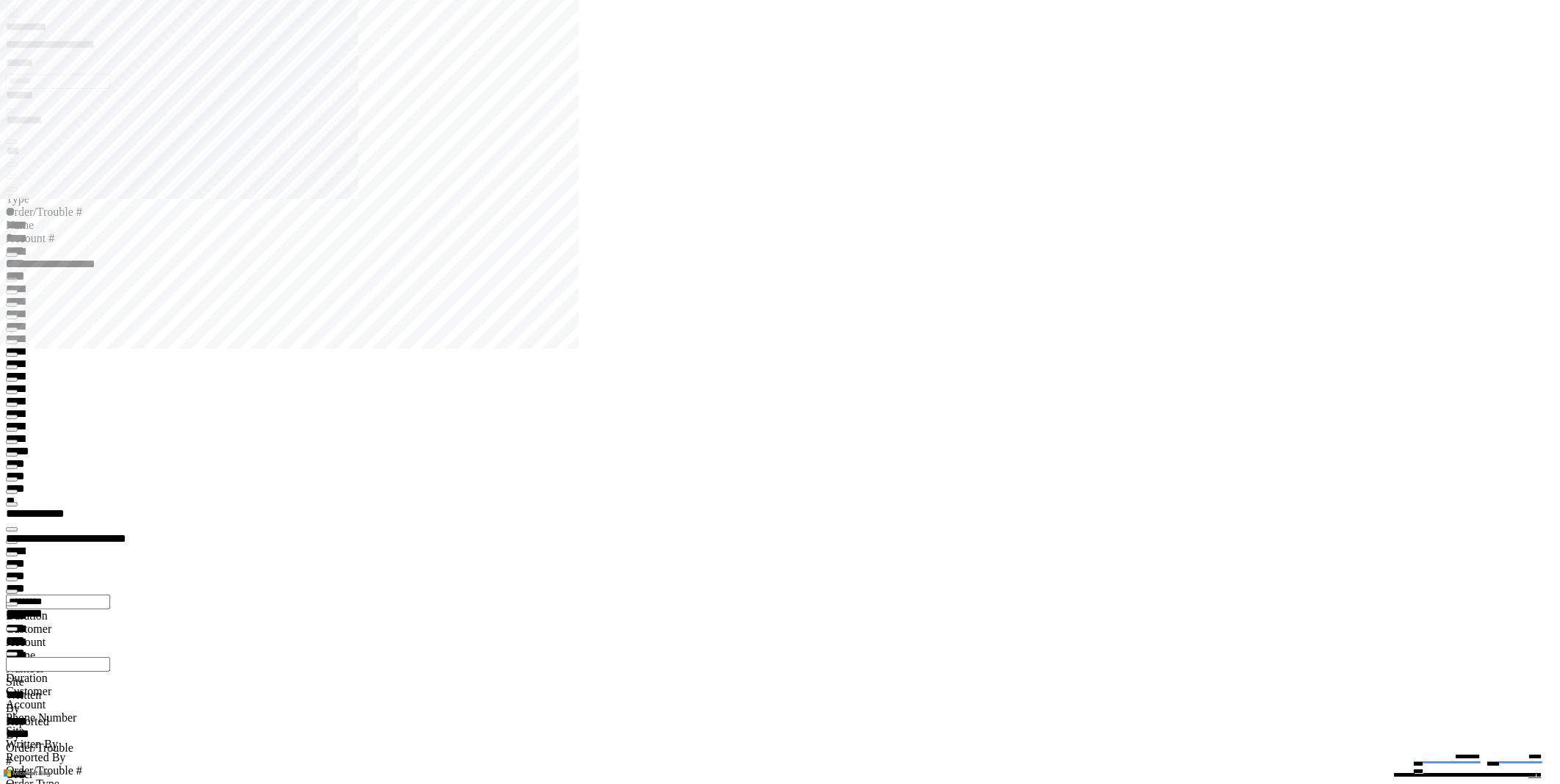 click on "**********" at bounding box center (332, 8990) 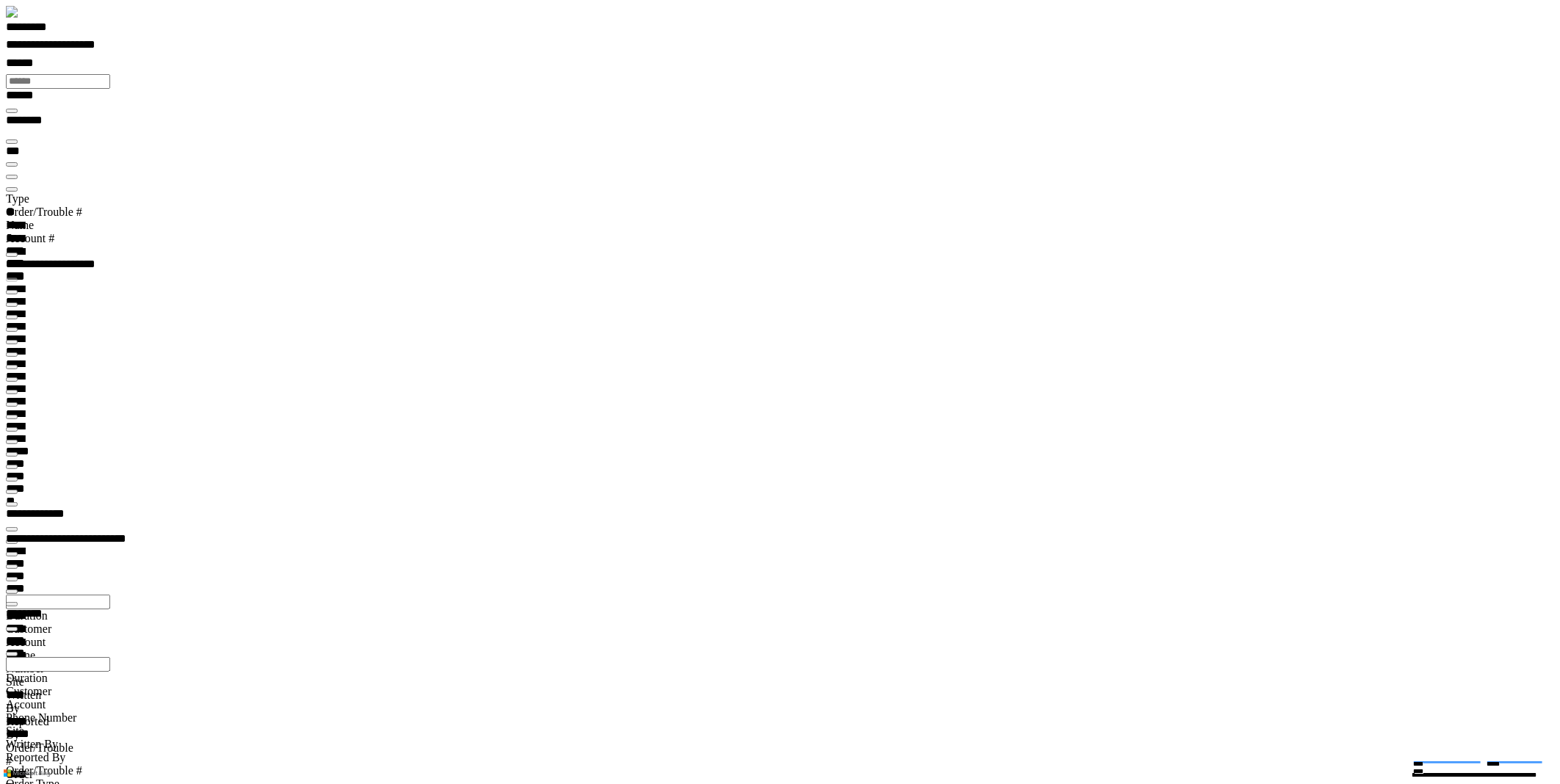scroll, scrollTop: 73385, scrollLeft: 73291, axis: both 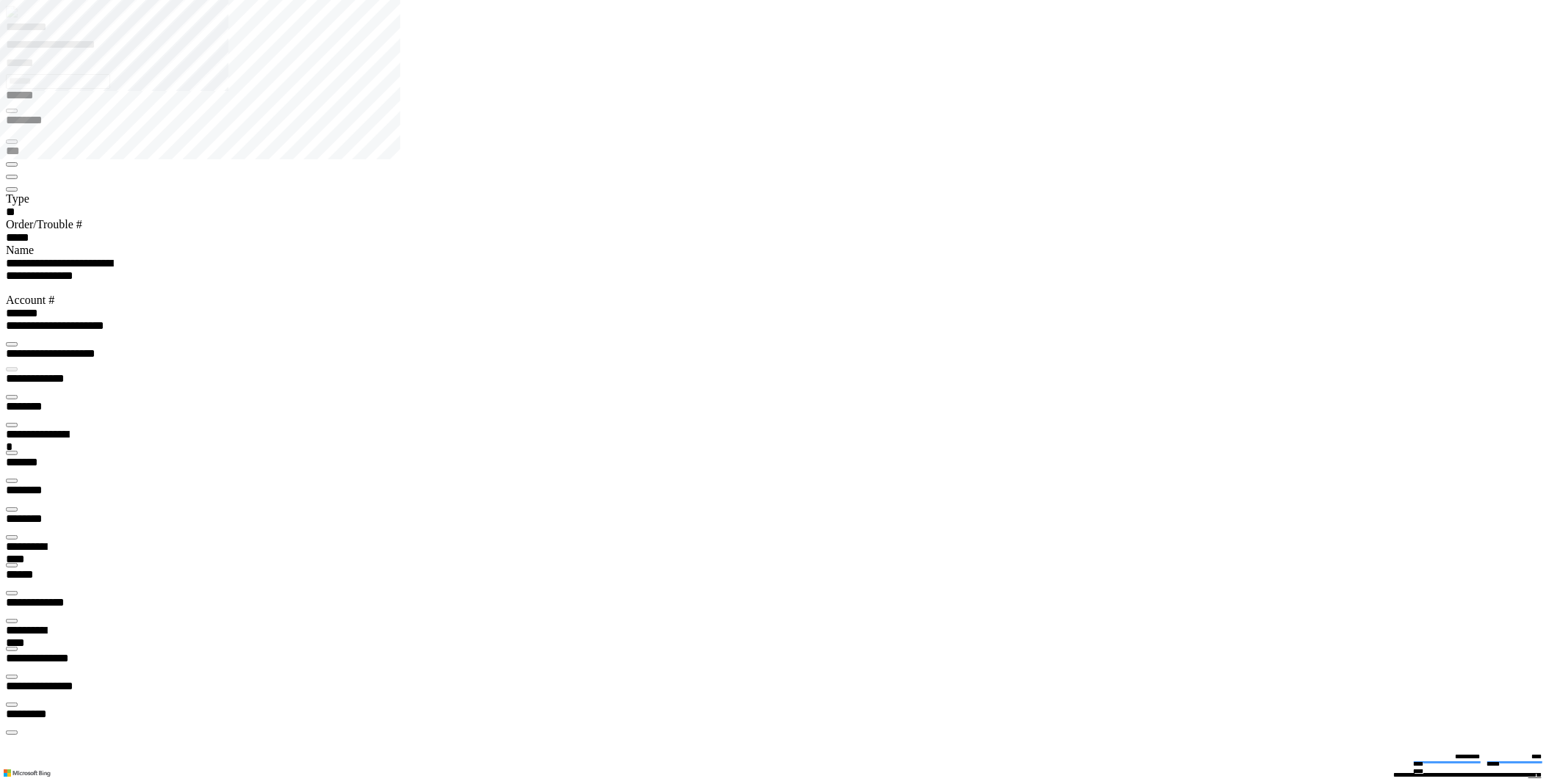 type on "*********" 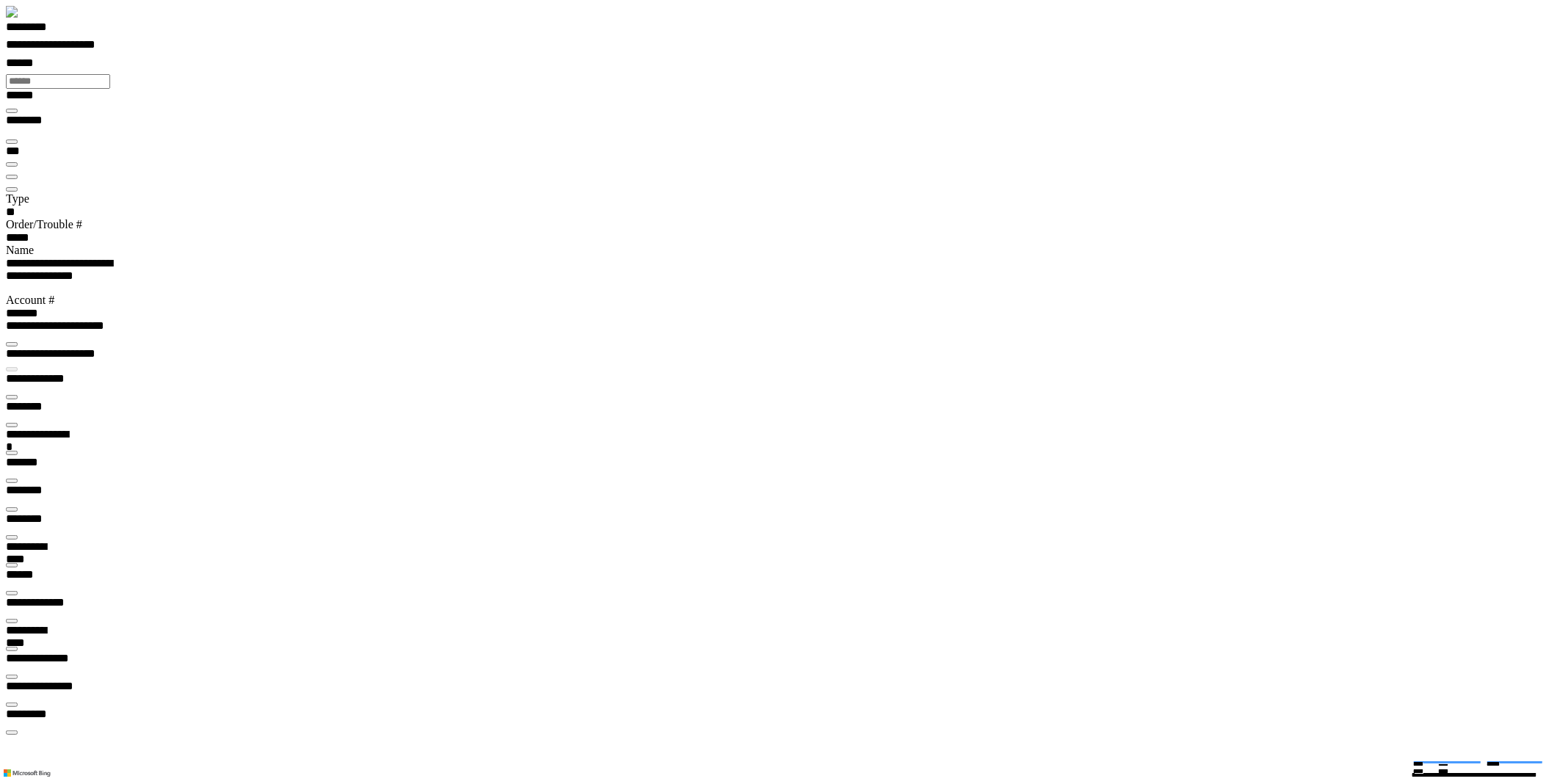 click at bounding box center (12, 6699) 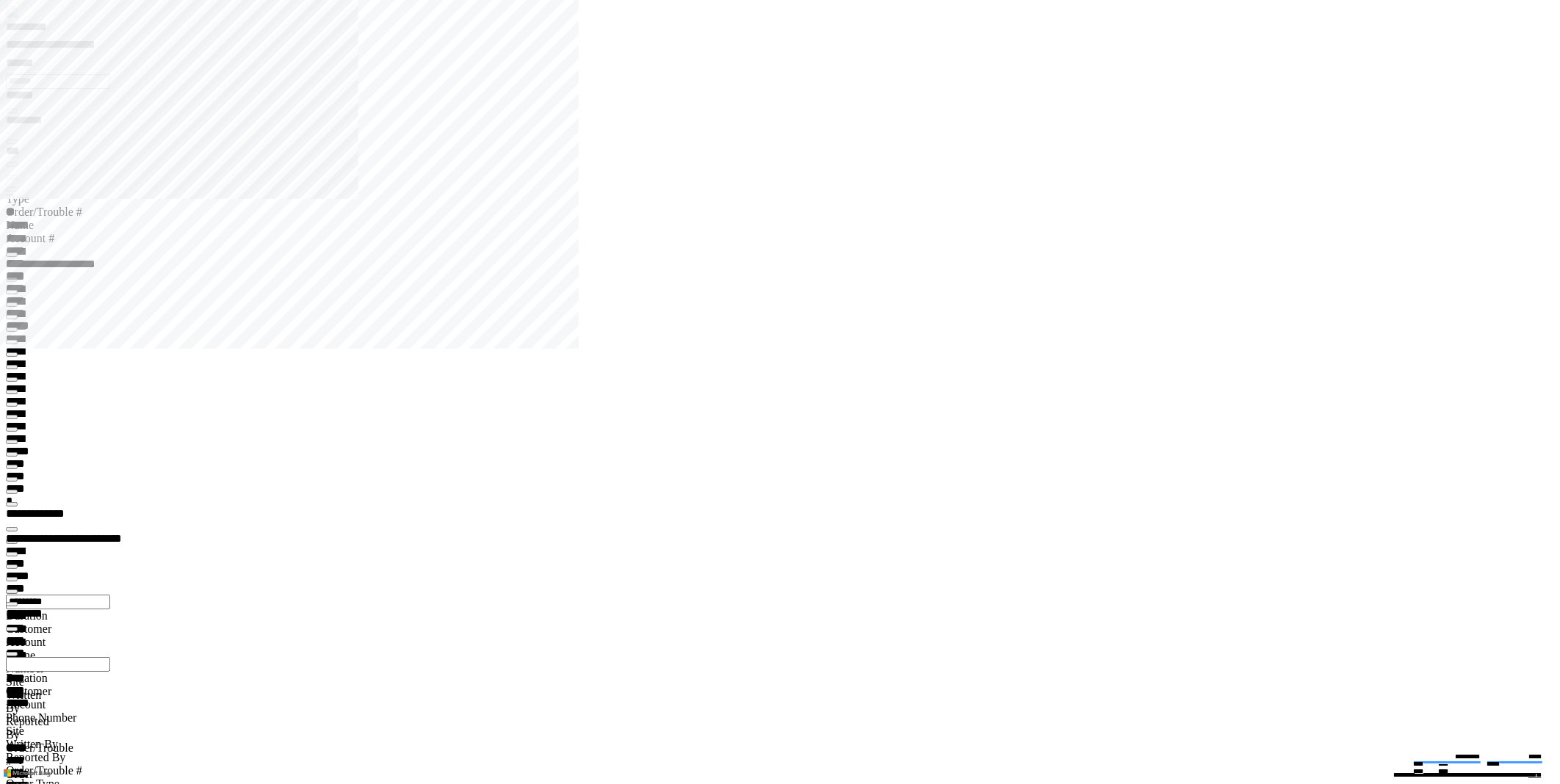 click on "**********" at bounding box center [70, 47] 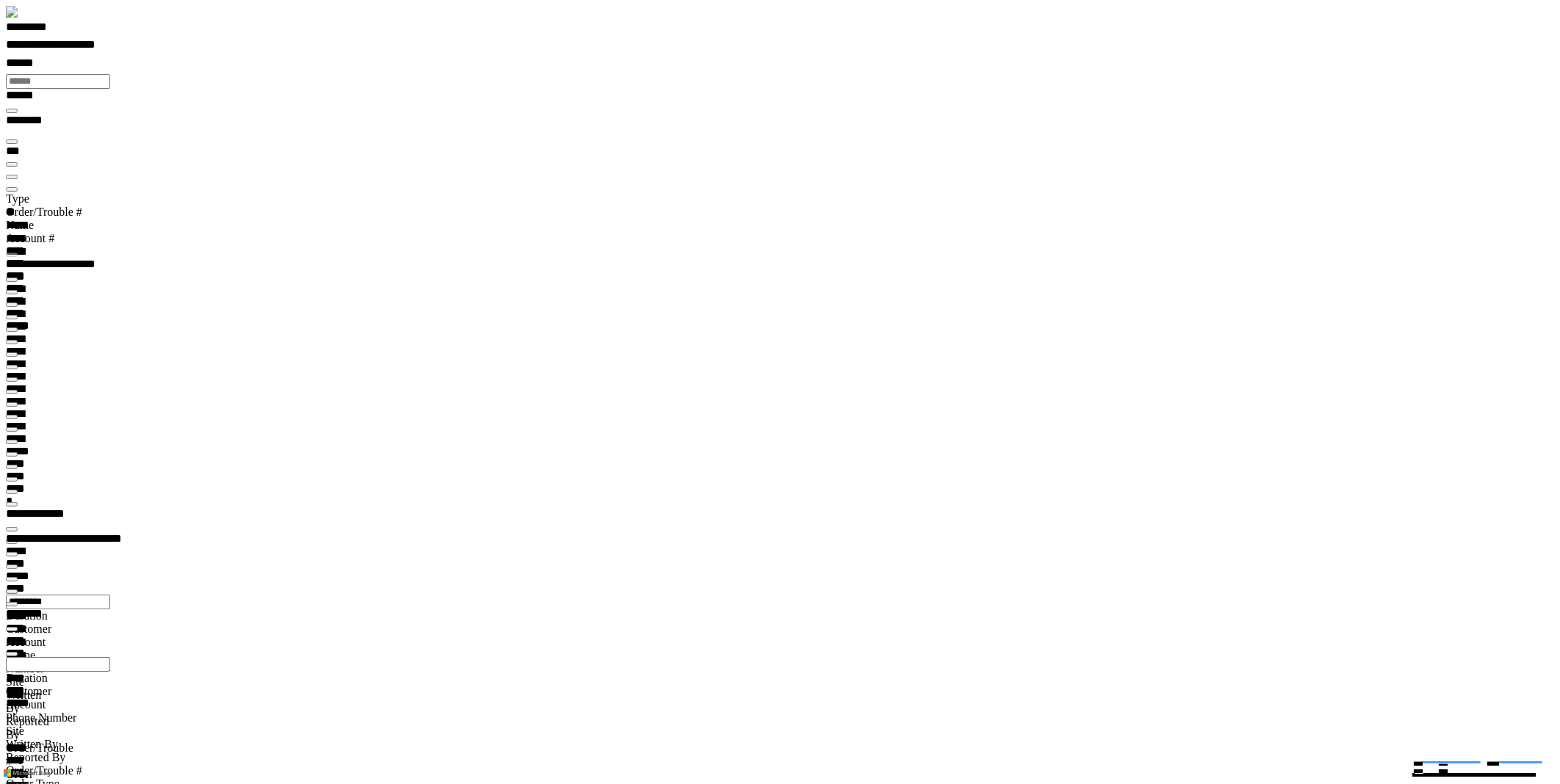 scroll, scrollTop: 72700, scrollLeft: 73299, axis: both 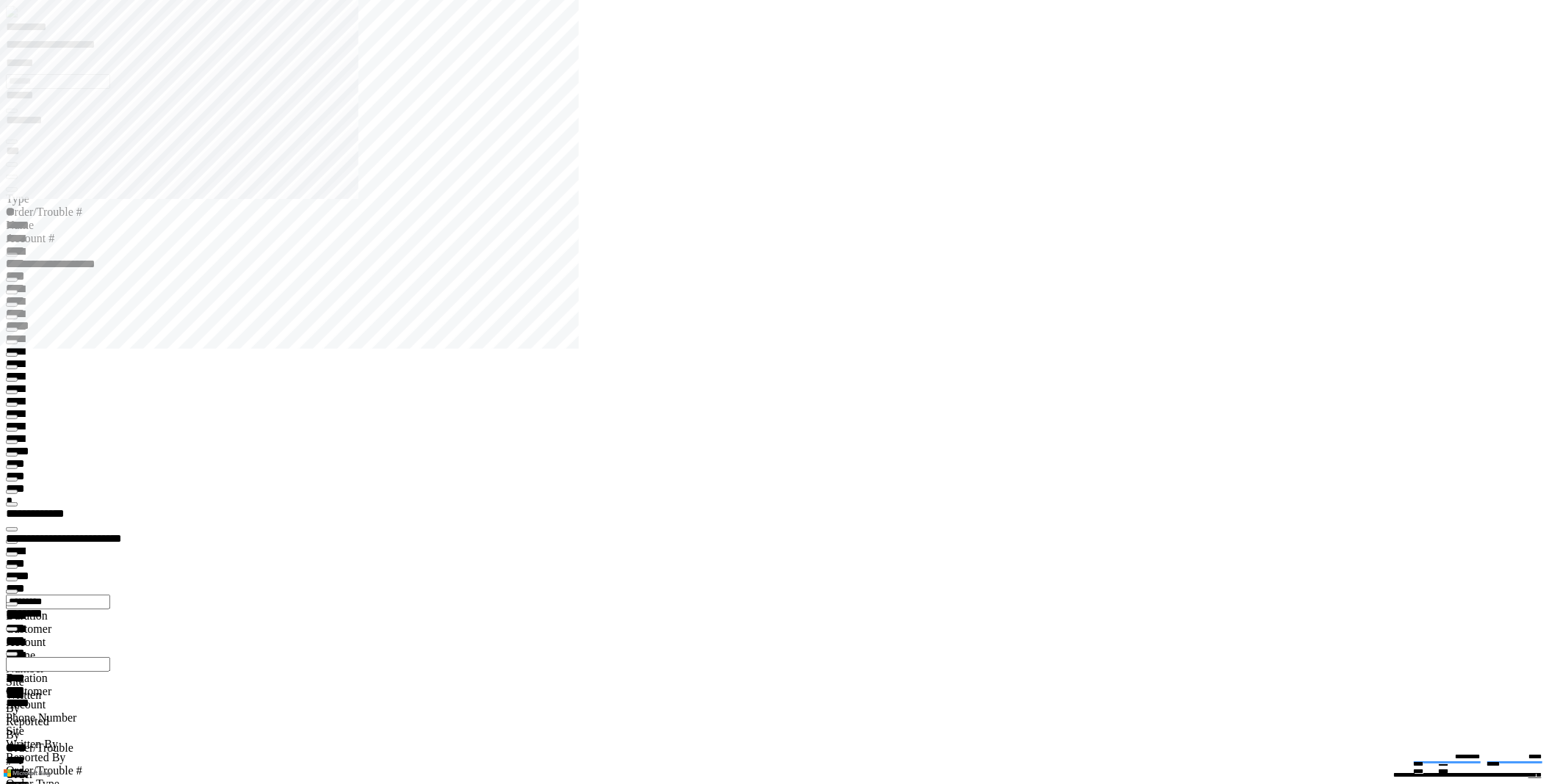 type on "****" 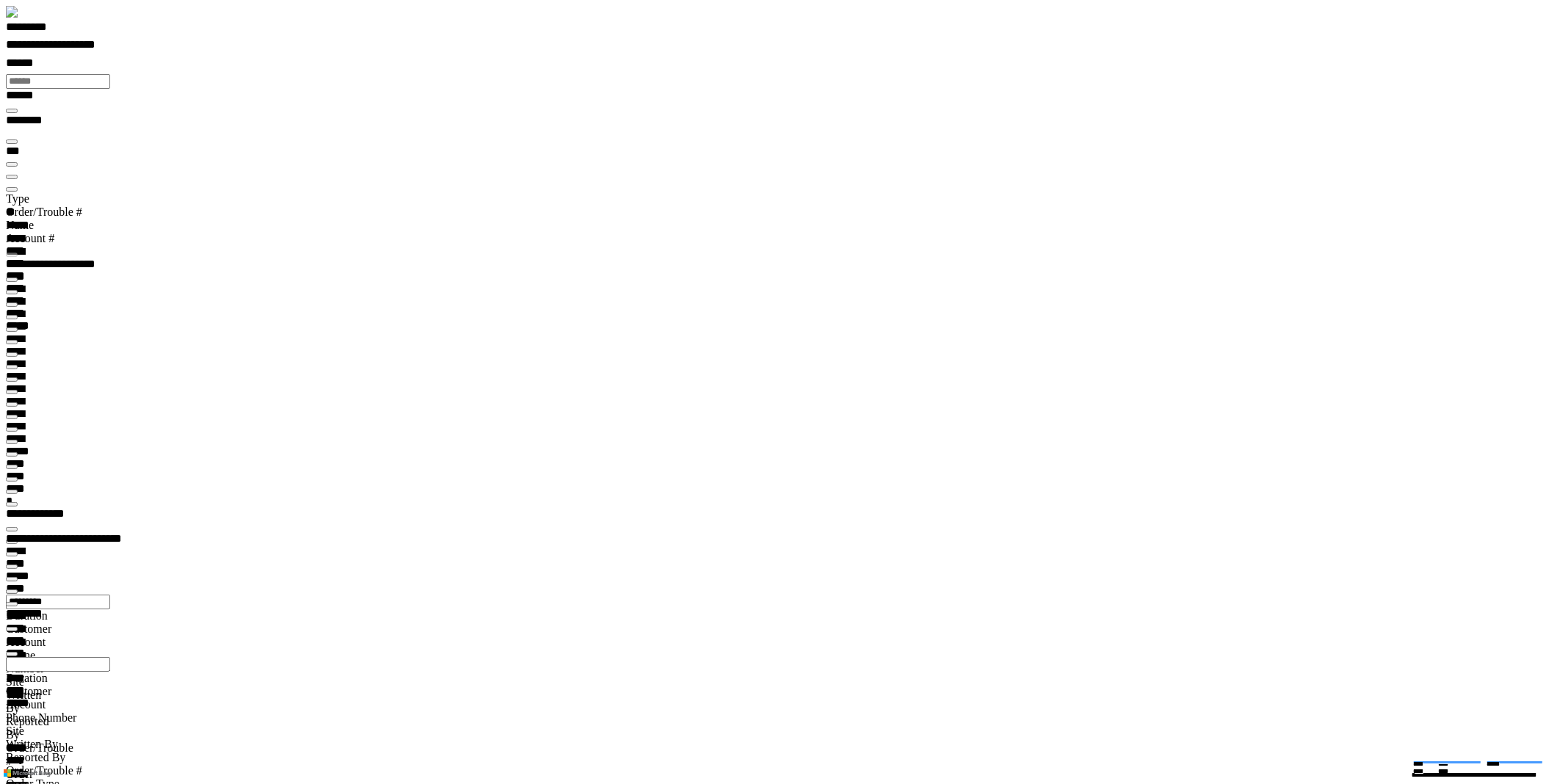 click at bounding box center [786, 29288] 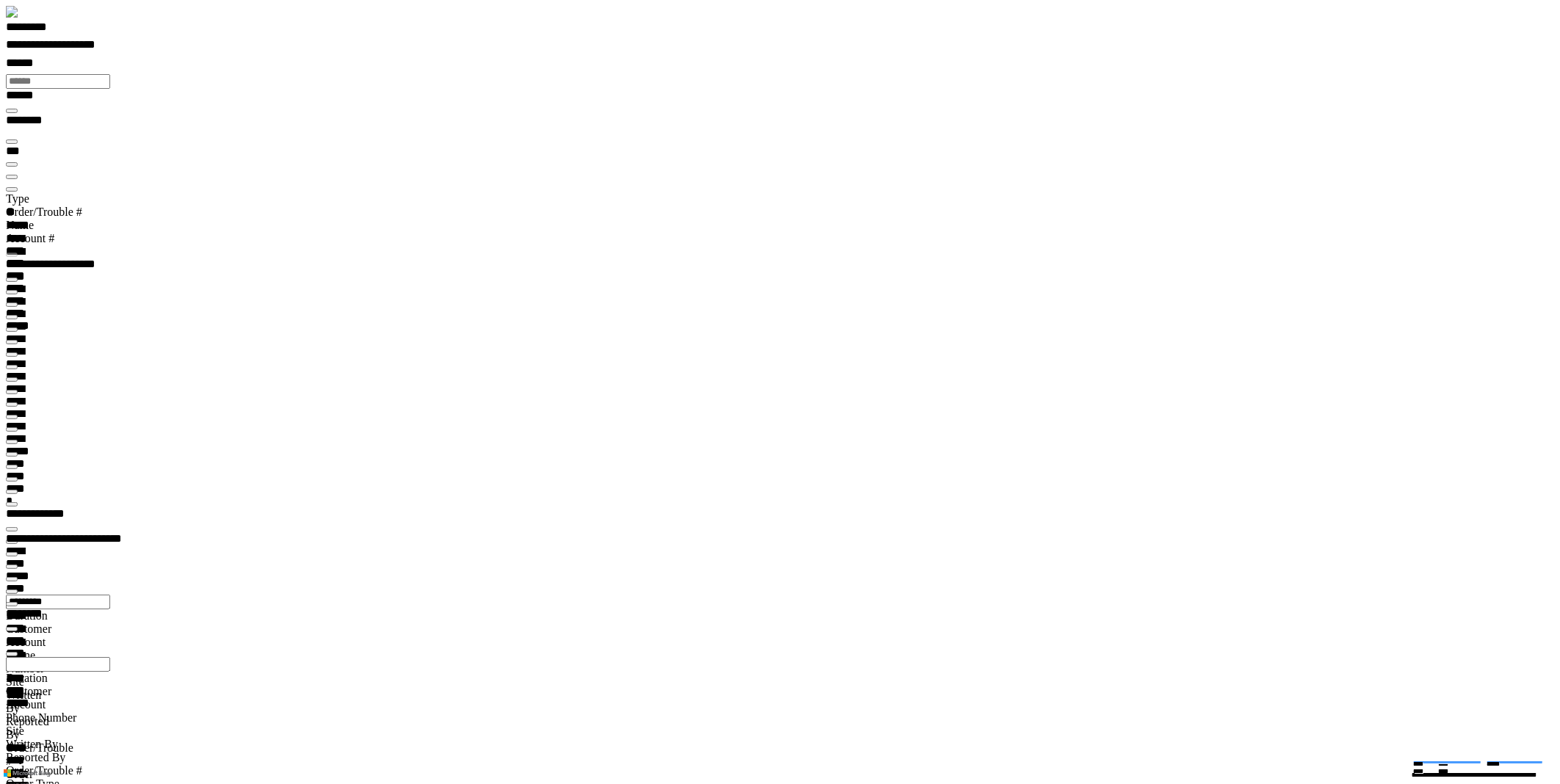 type on "**********" 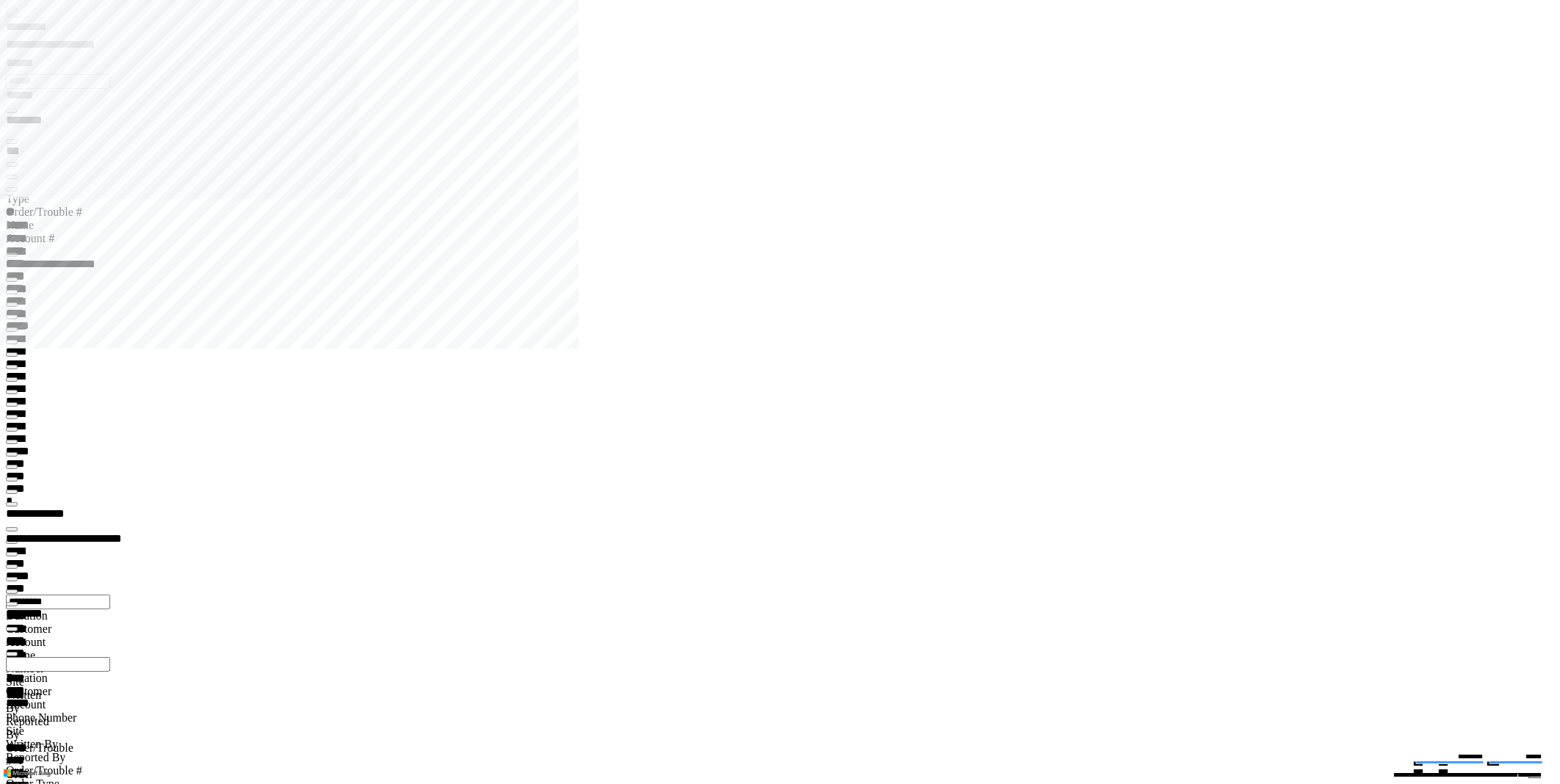click at bounding box center (786, 29288) 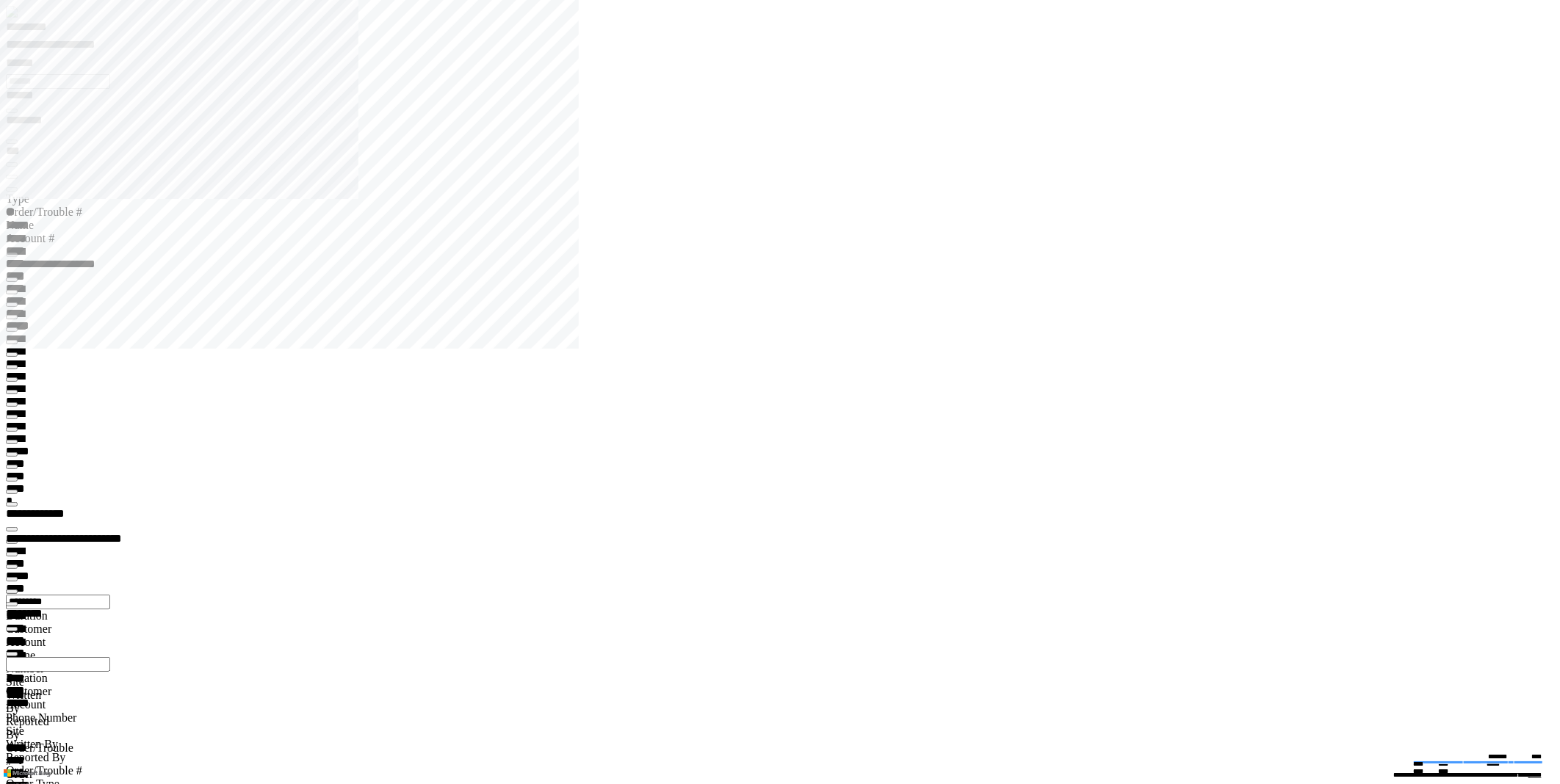 click at bounding box center [786, 29219] 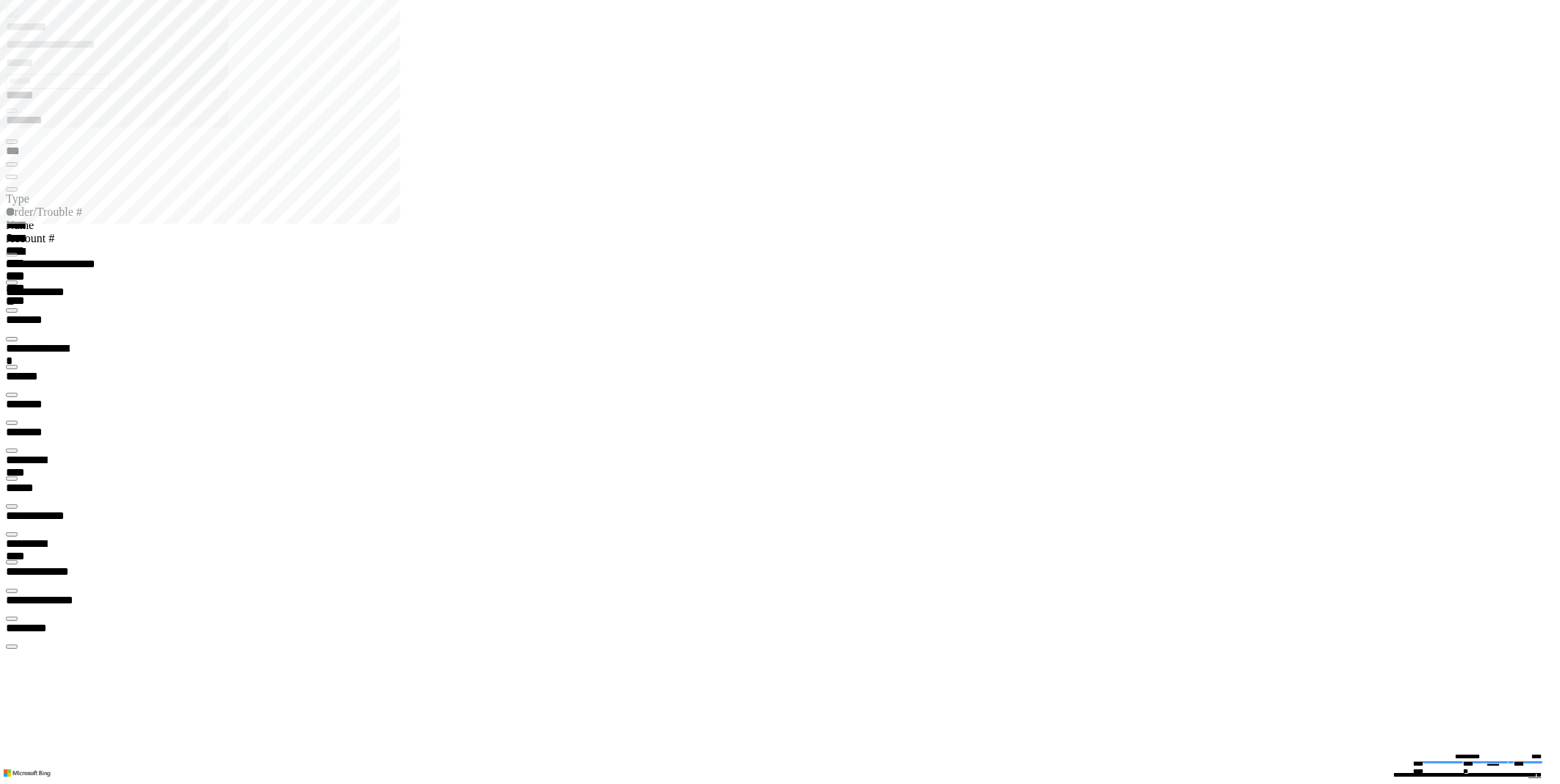 type on "*********" 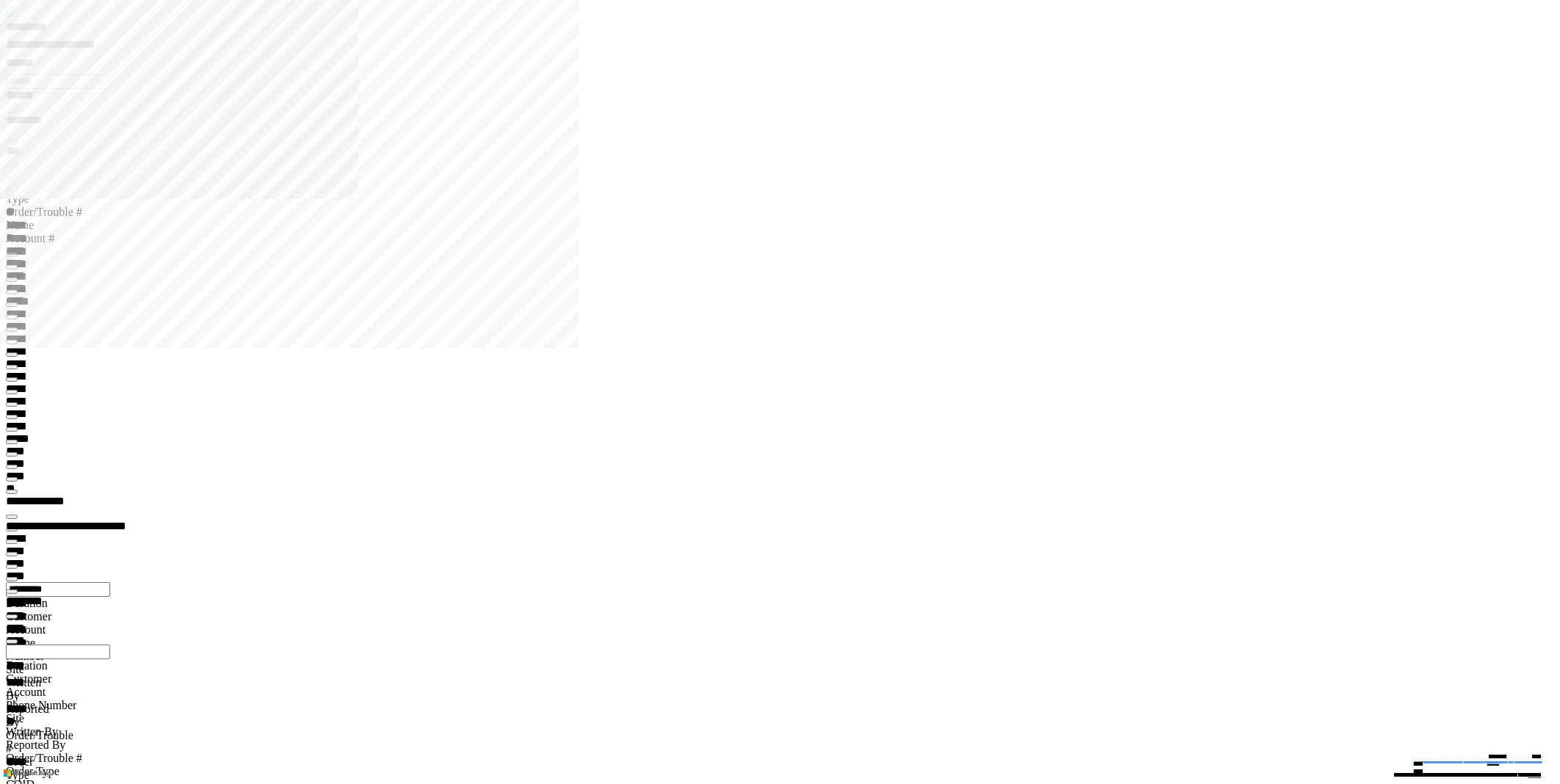 click 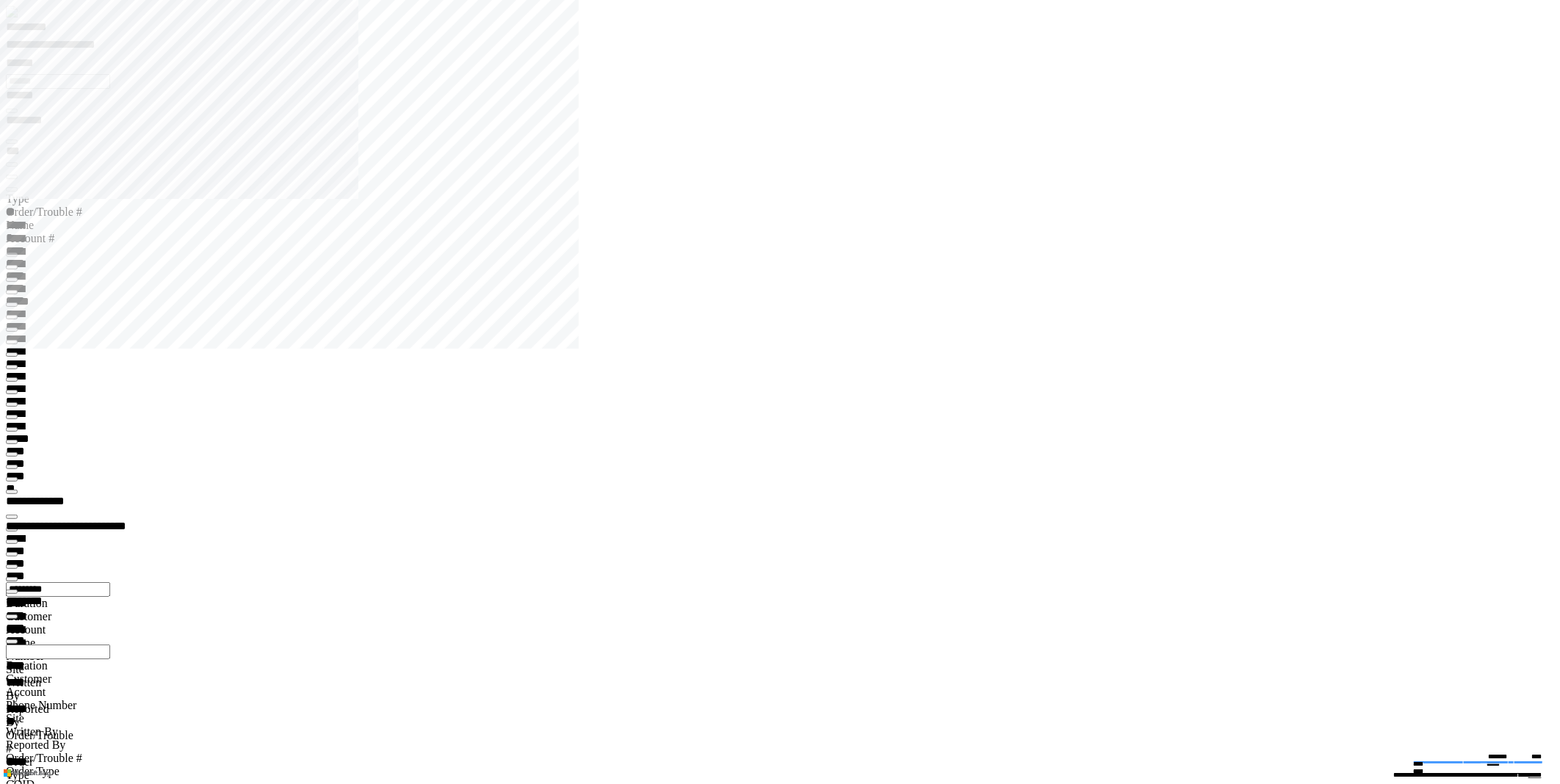 click on "*" at bounding box center [611, 37056] 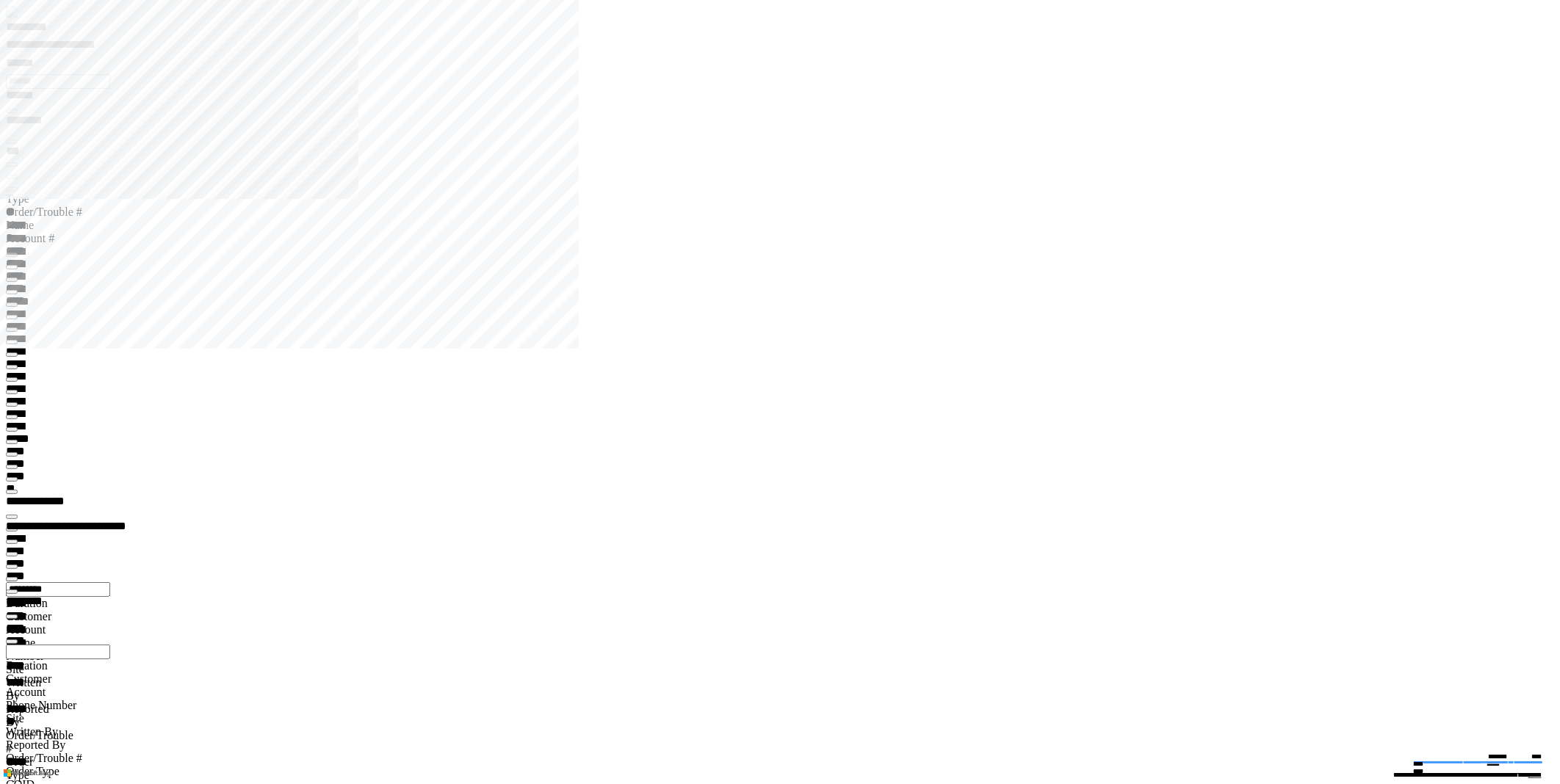 click on "**********" 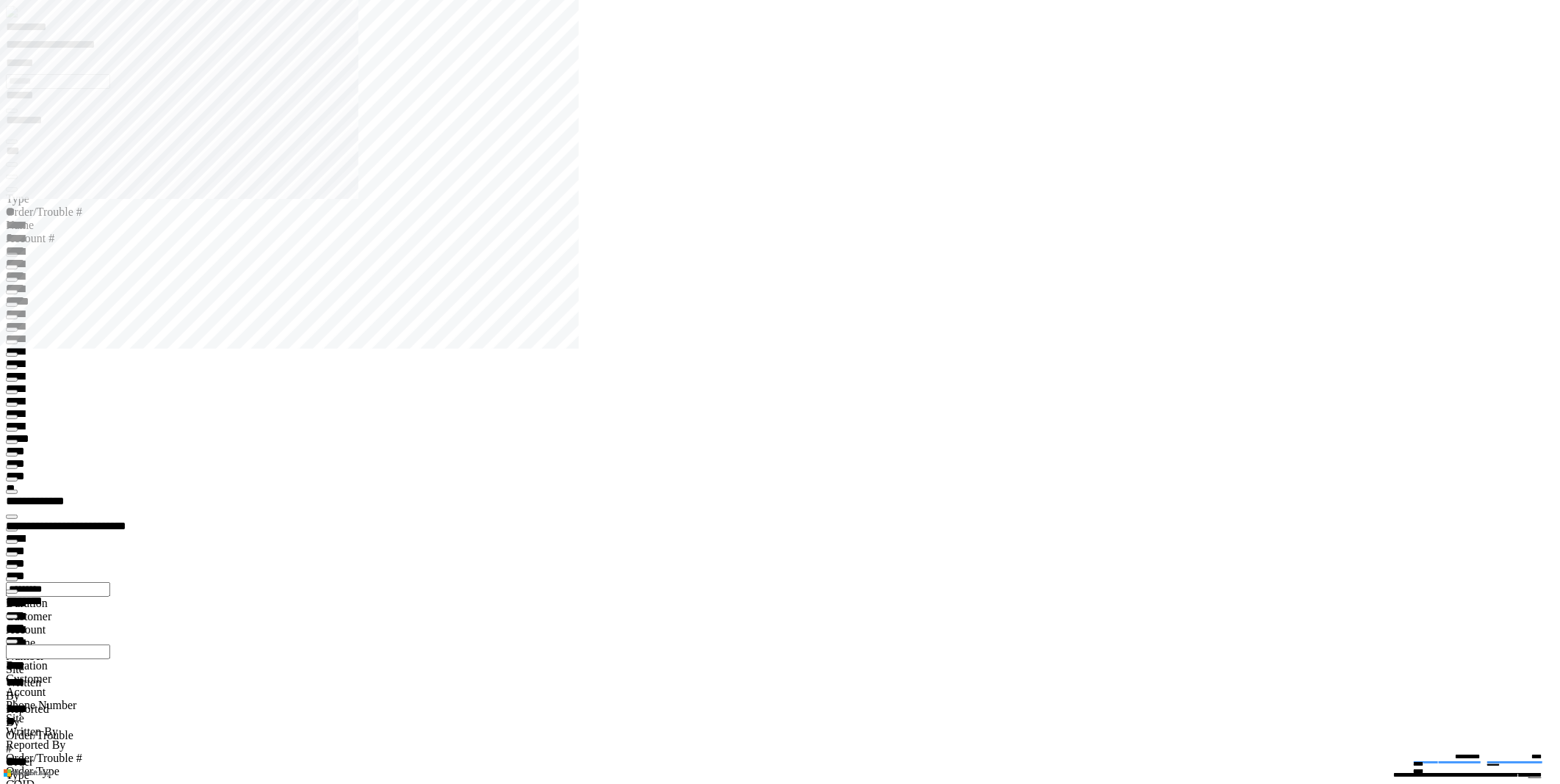 click 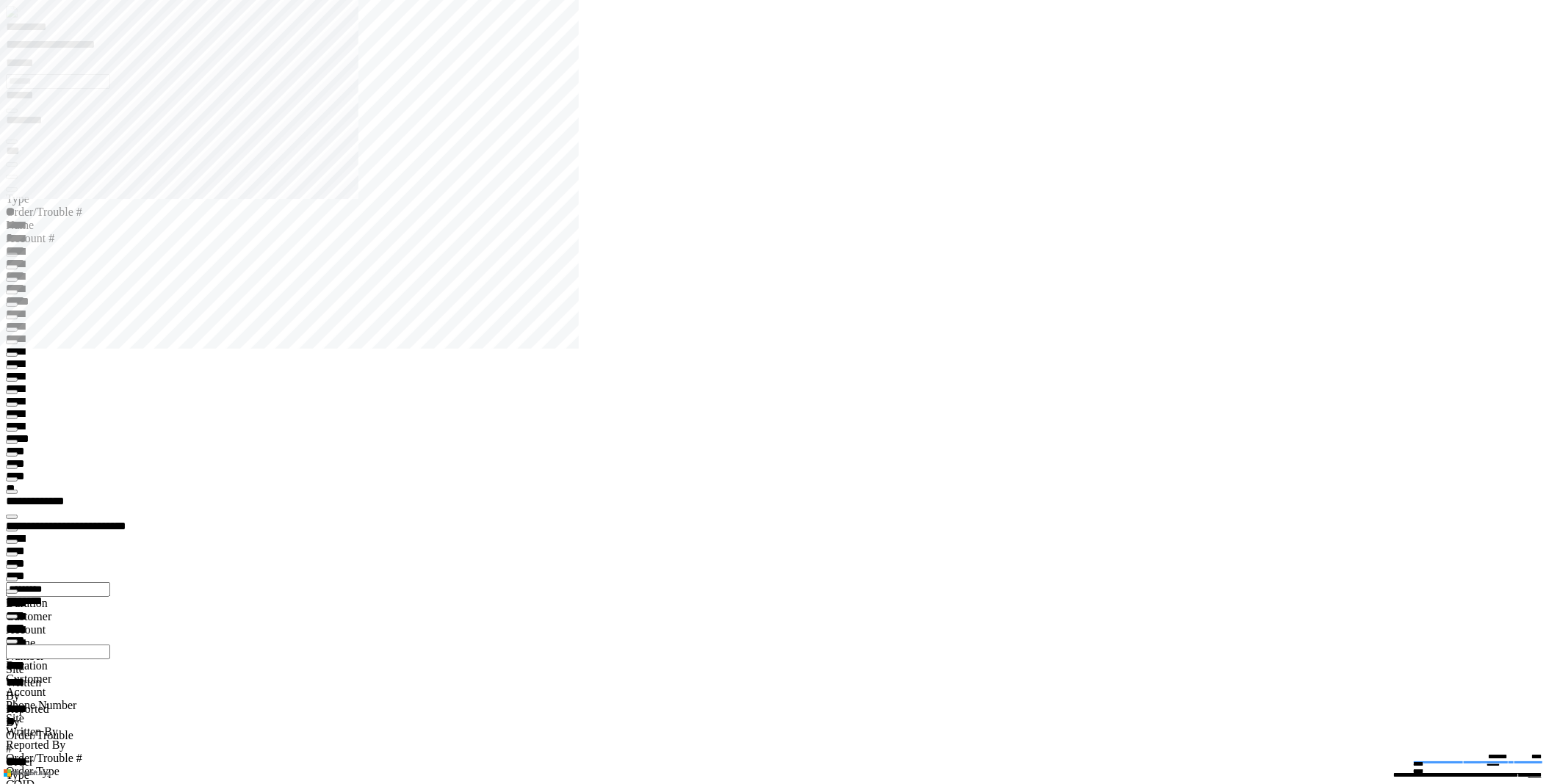 click 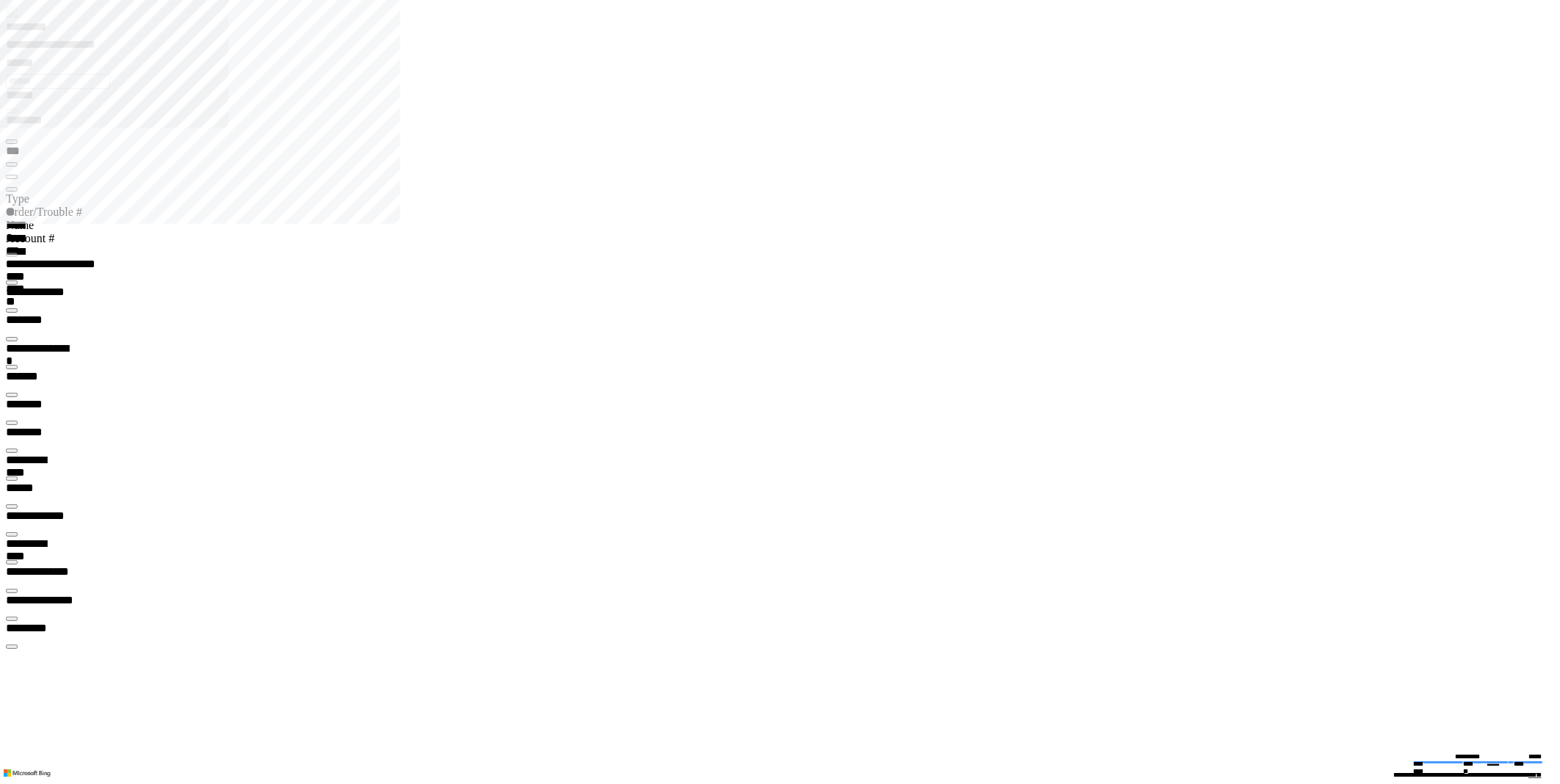 type on "*********" 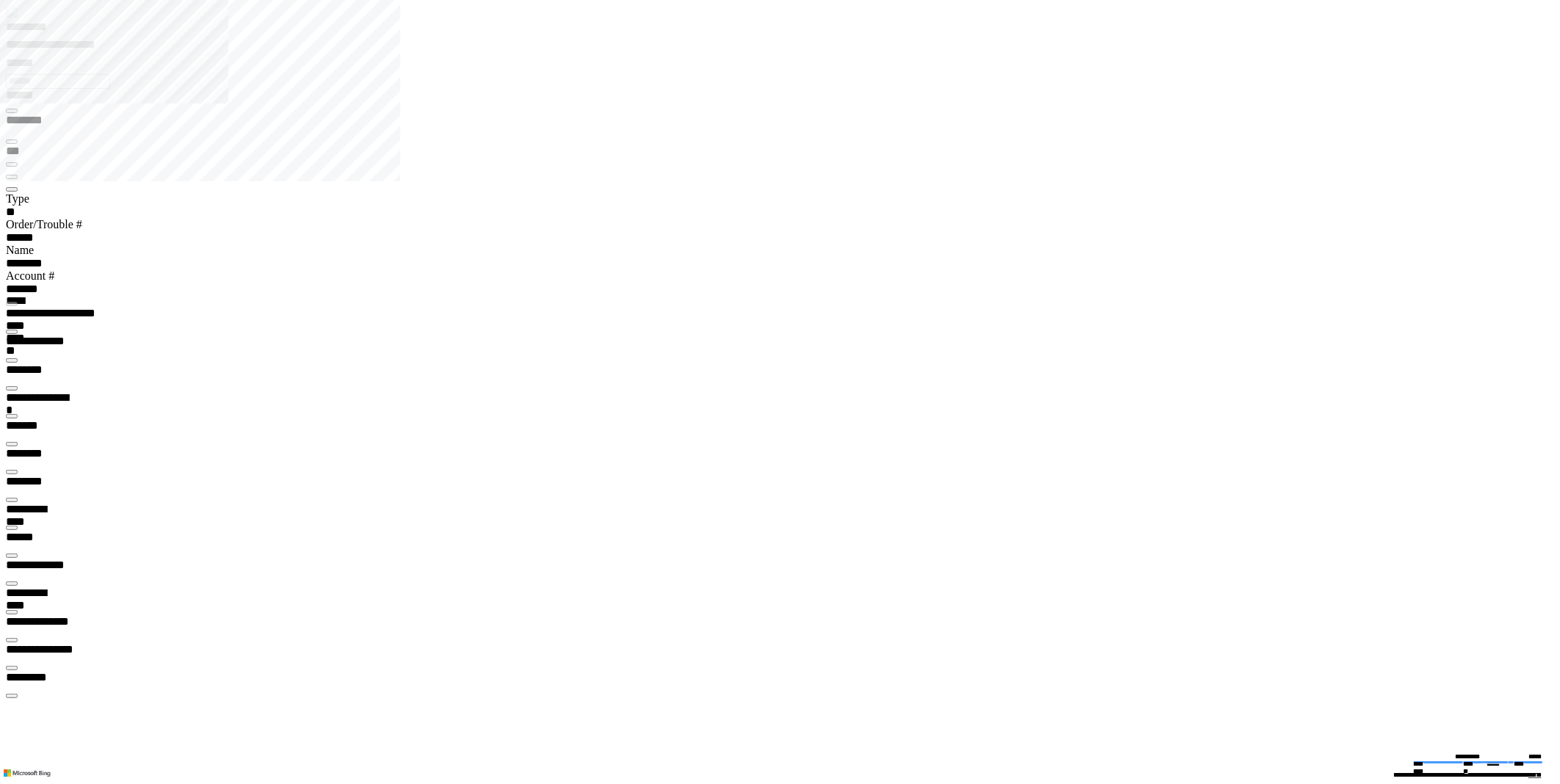 click at bounding box center (12, 500) 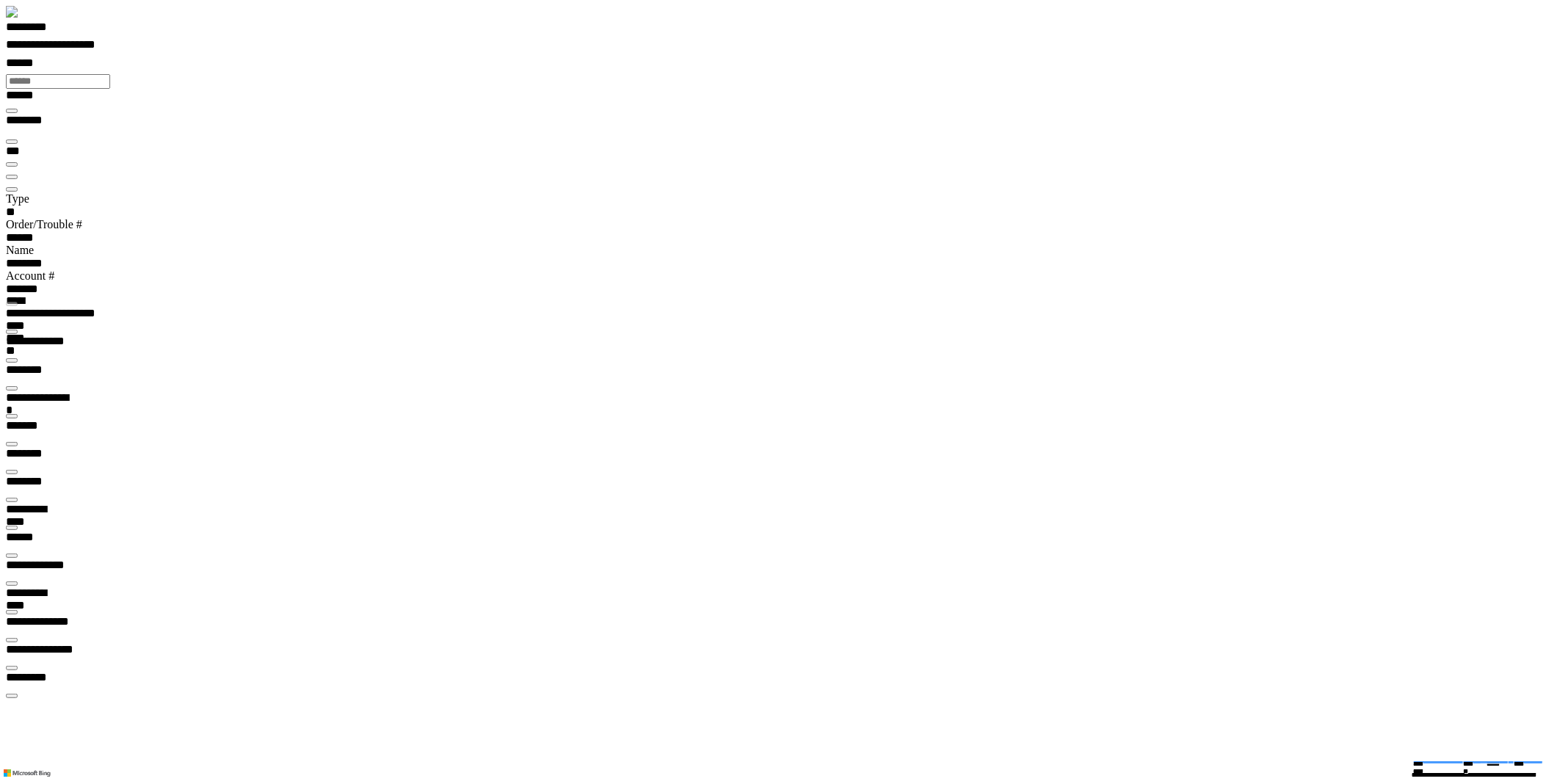 click on "*********" at bounding box center (786, 29) 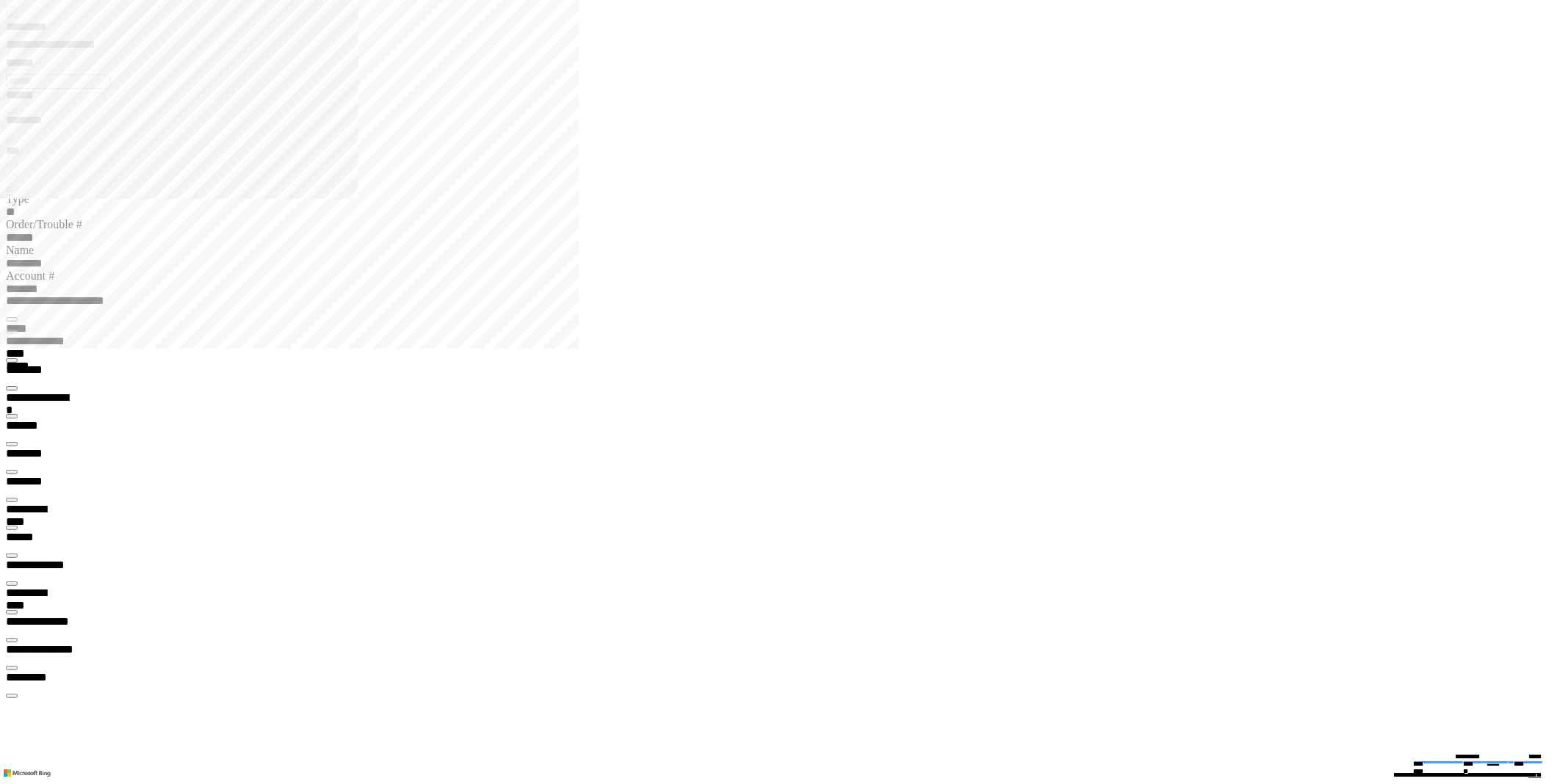 click on "**********" at bounding box center [70, 47] 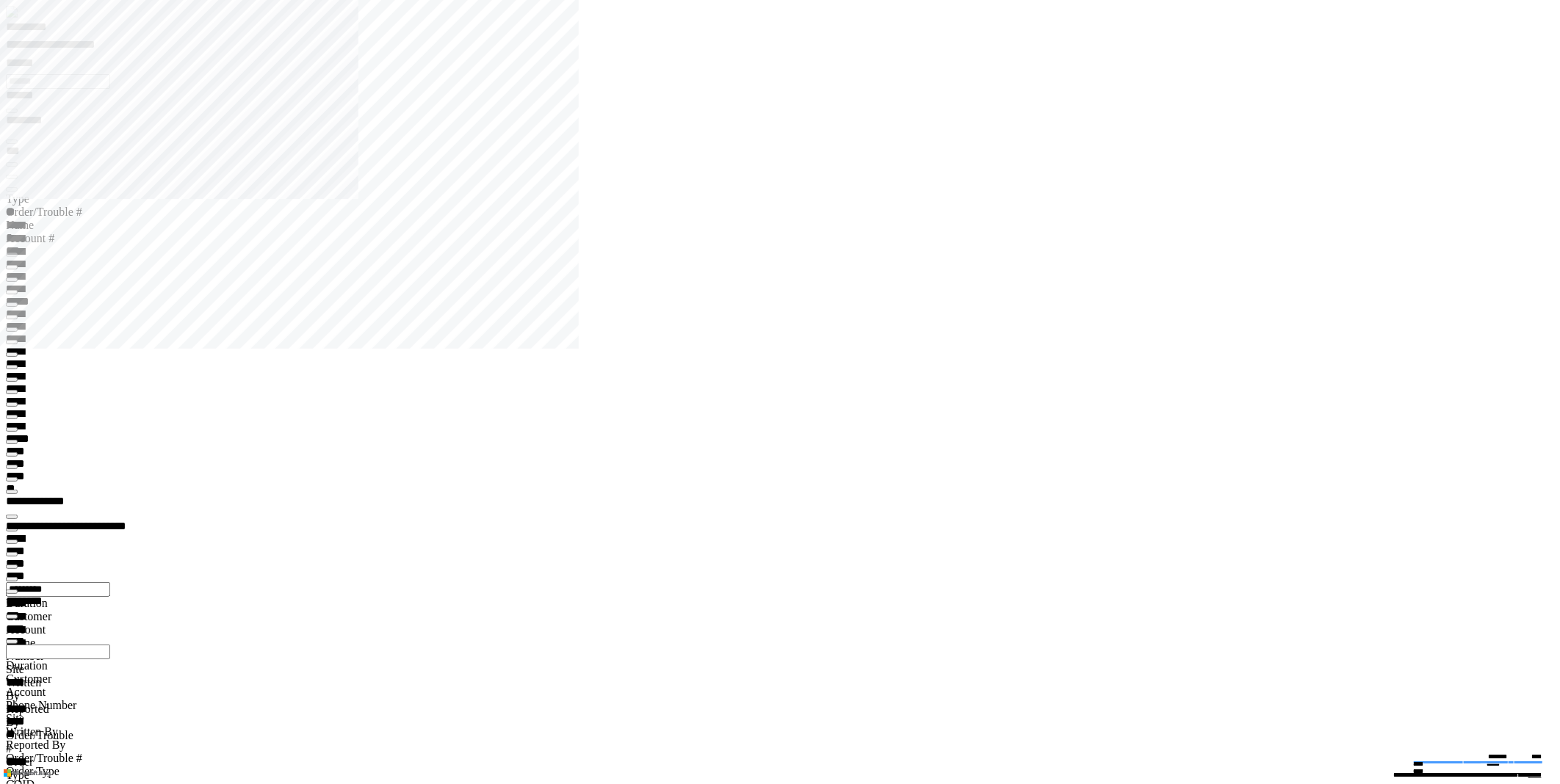 click 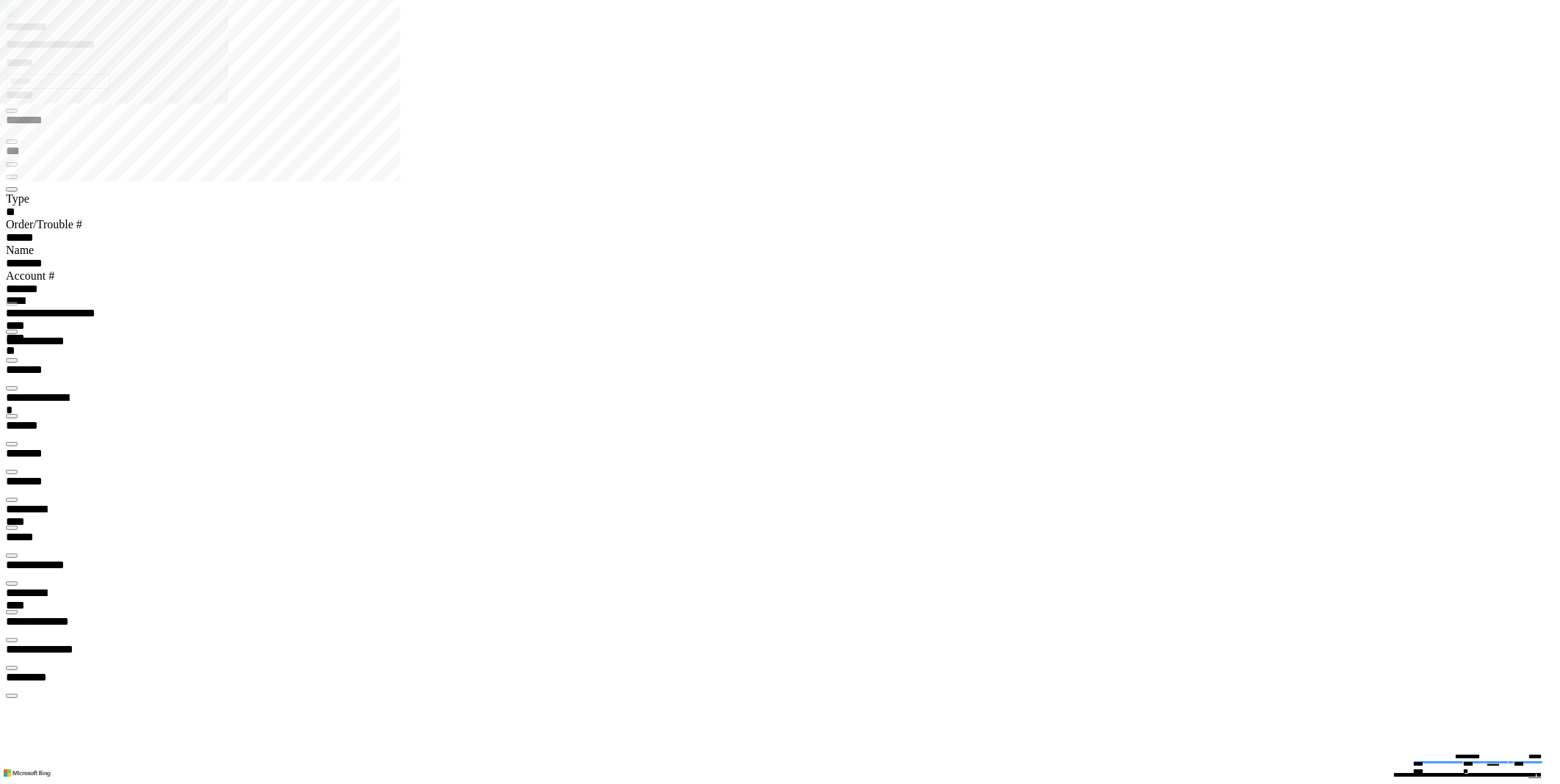click at bounding box center [51, 4240] 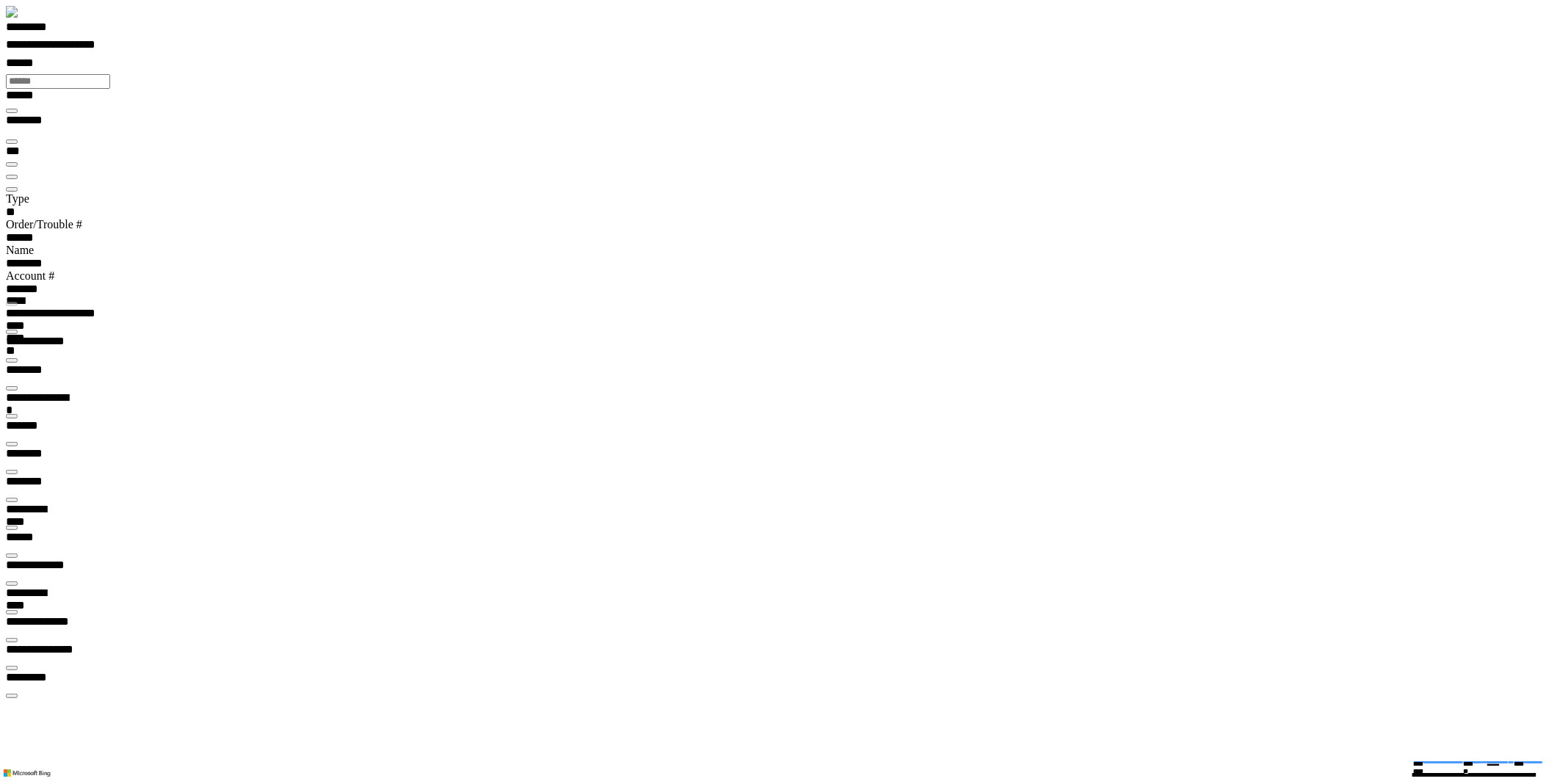 click at bounding box center (12, 500) 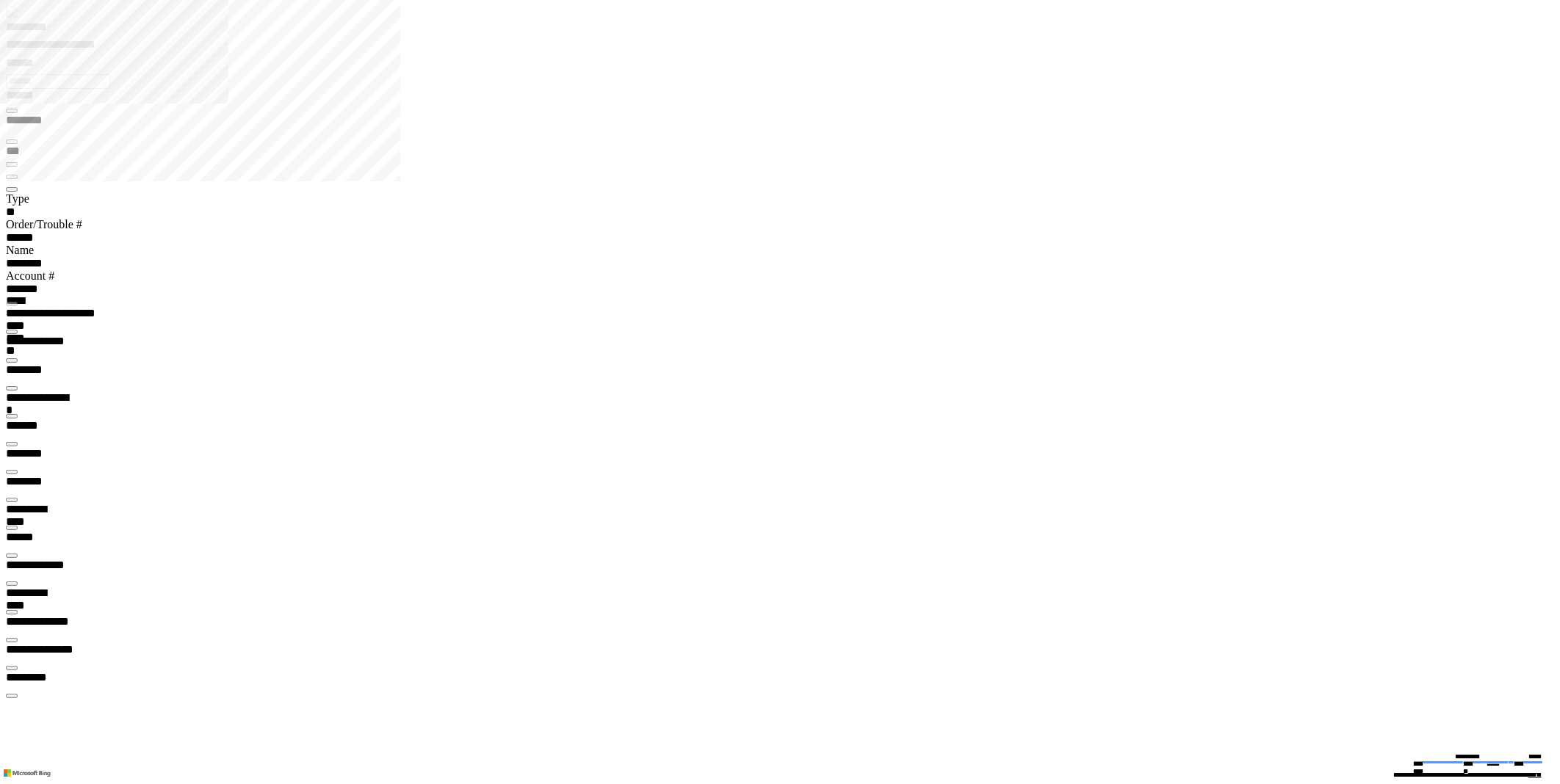 click at bounding box center [12, 3467] 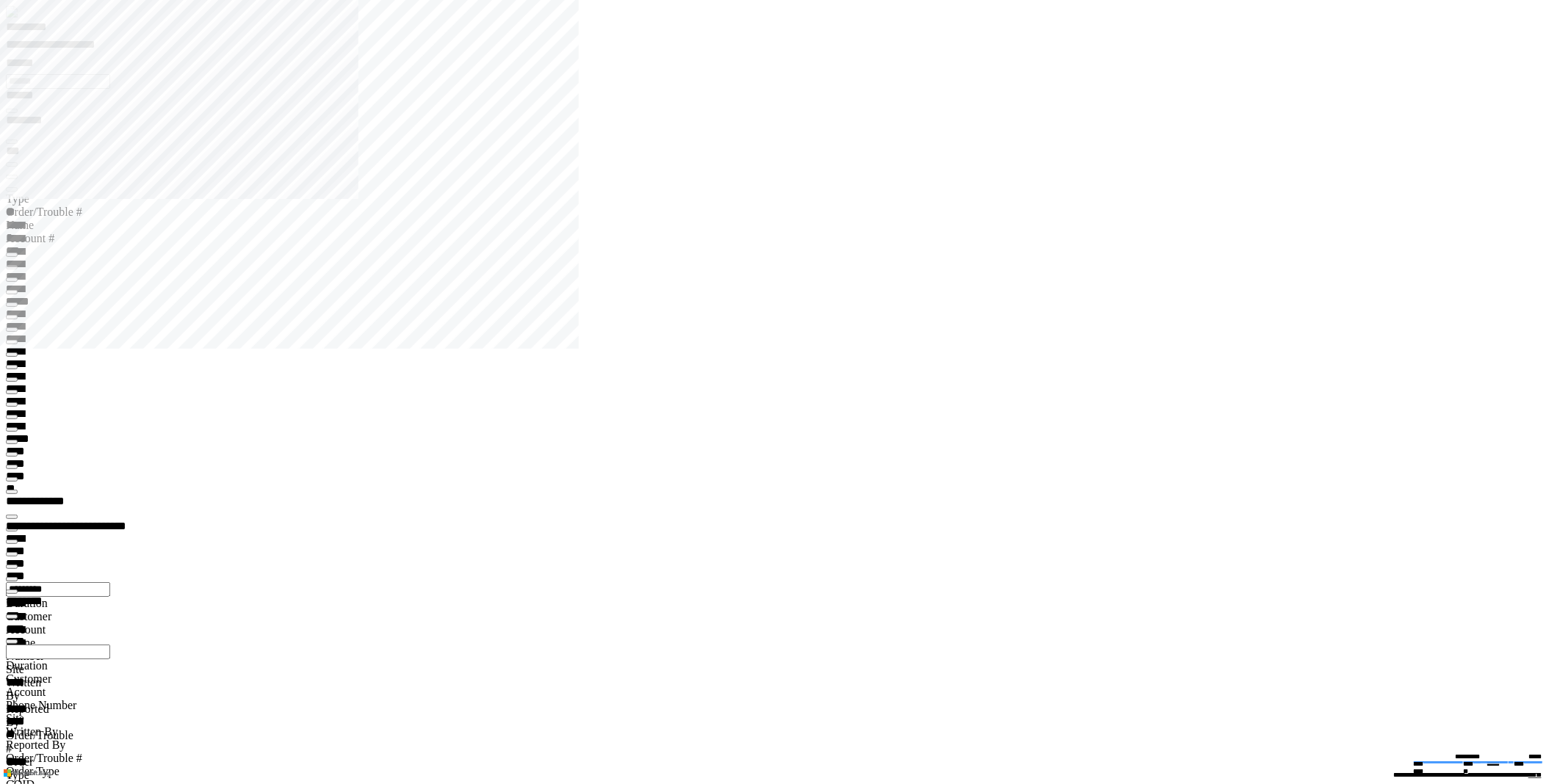 scroll, scrollTop: 301, scrollLeft: 0, axis: vertical 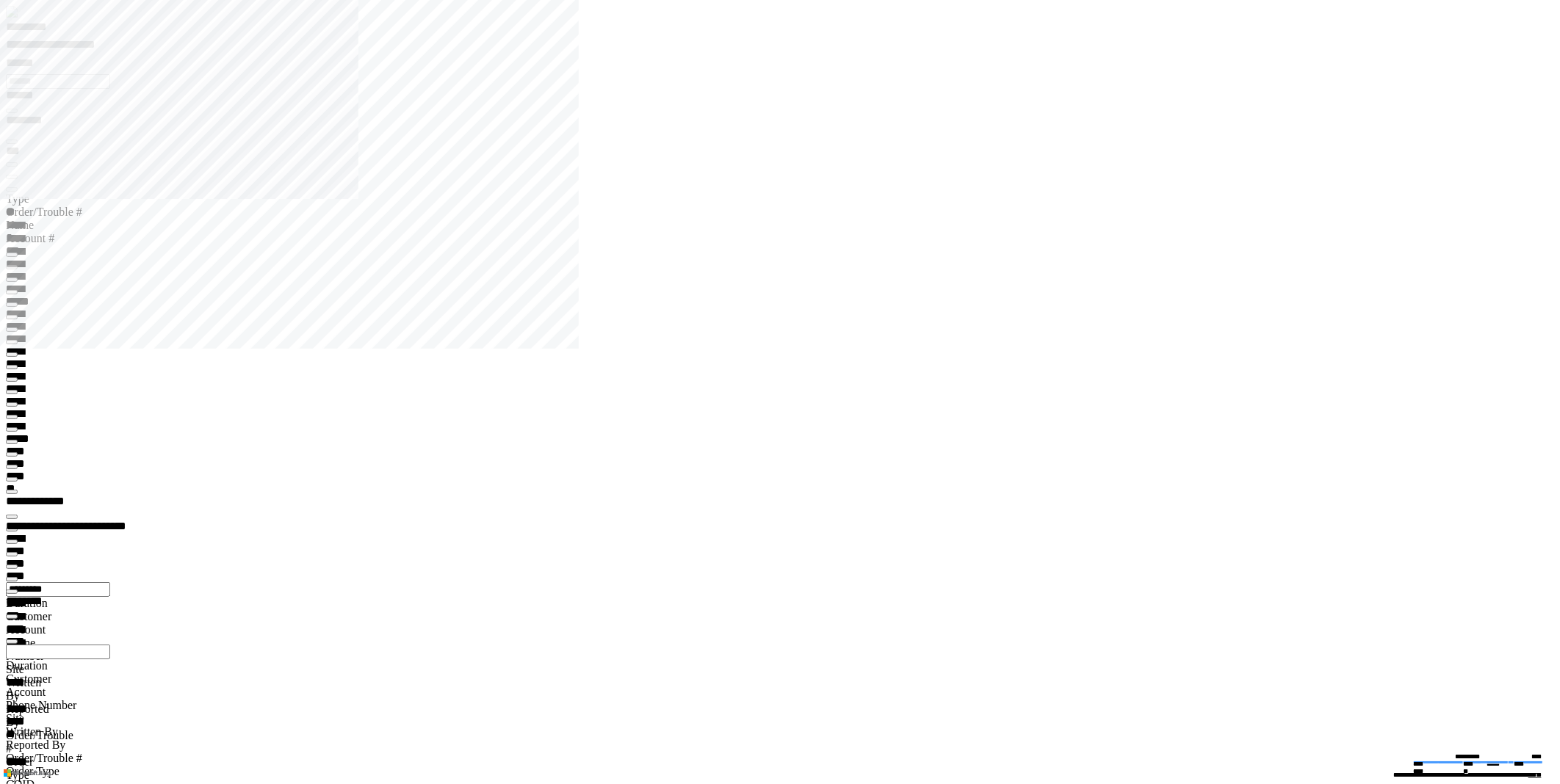 click on "**********" at bounding box center (332, 9226) 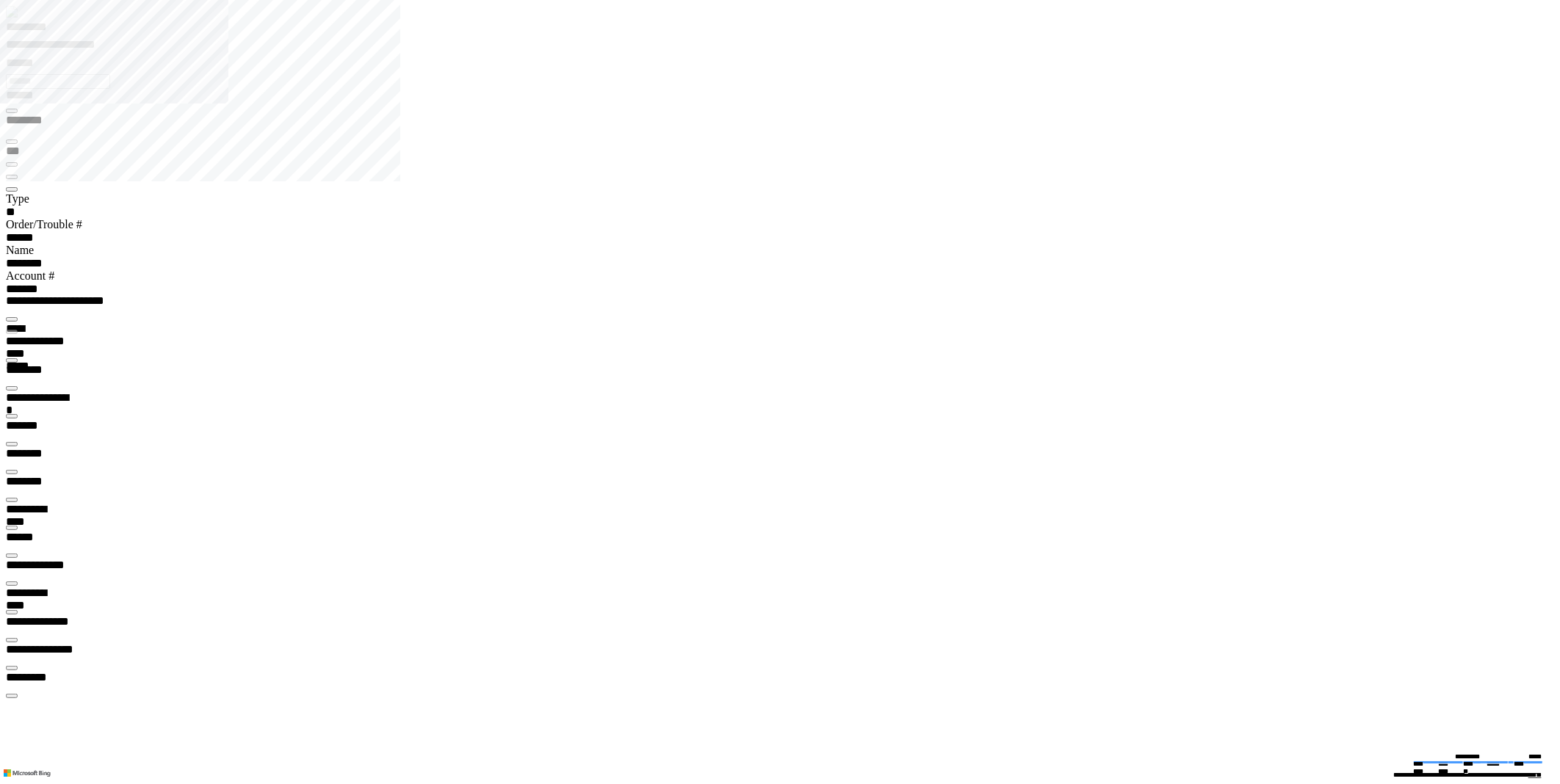 drag, startPoint x: 987, startPoint y: 267, endPoint x: 1030, endPoint y: 277, distance: 44.14748 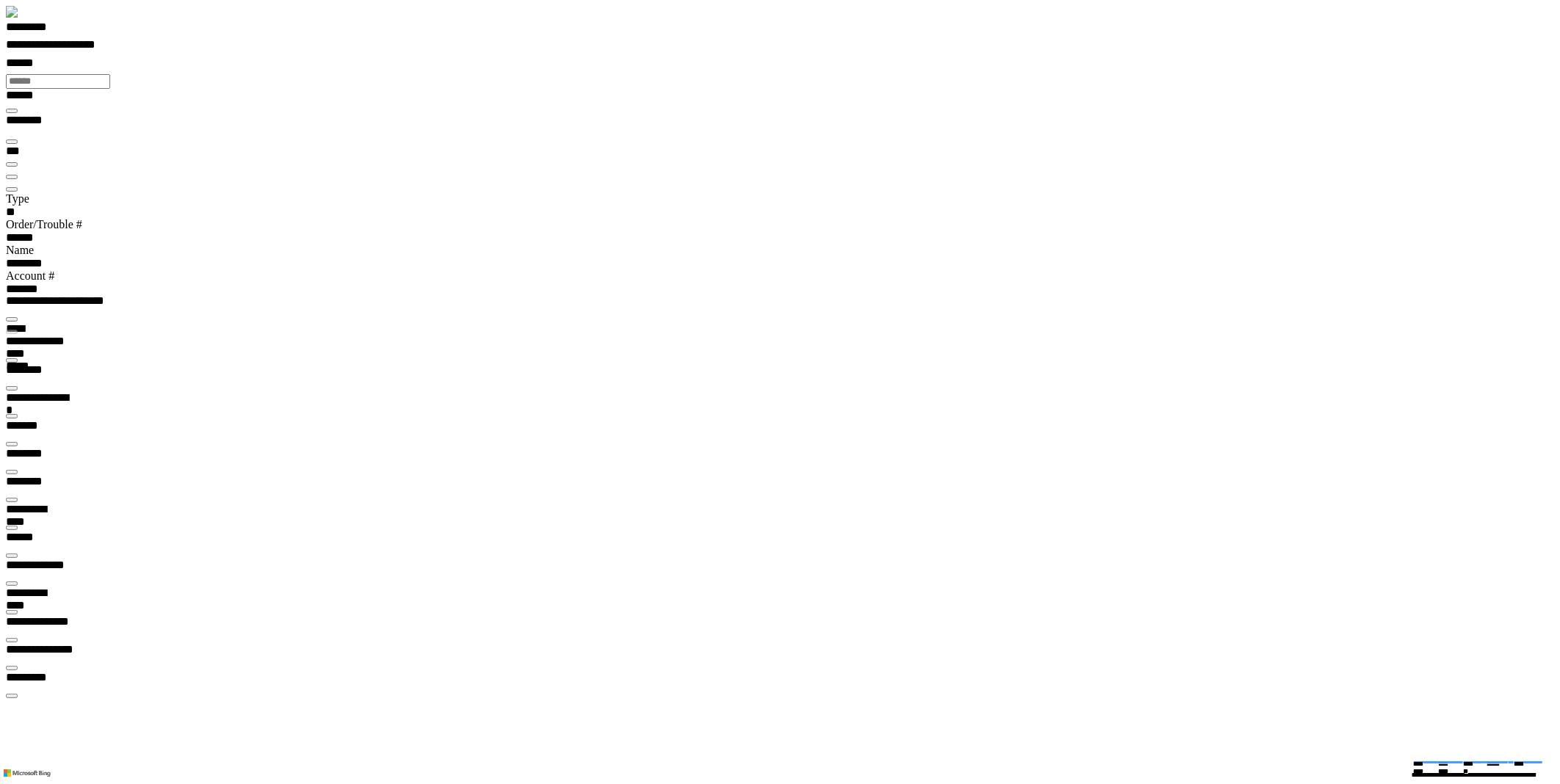drag, startPoint x: 547, startPoint y: 589, endPoint x: 615, endPoint y: 595, distance: 68.26419 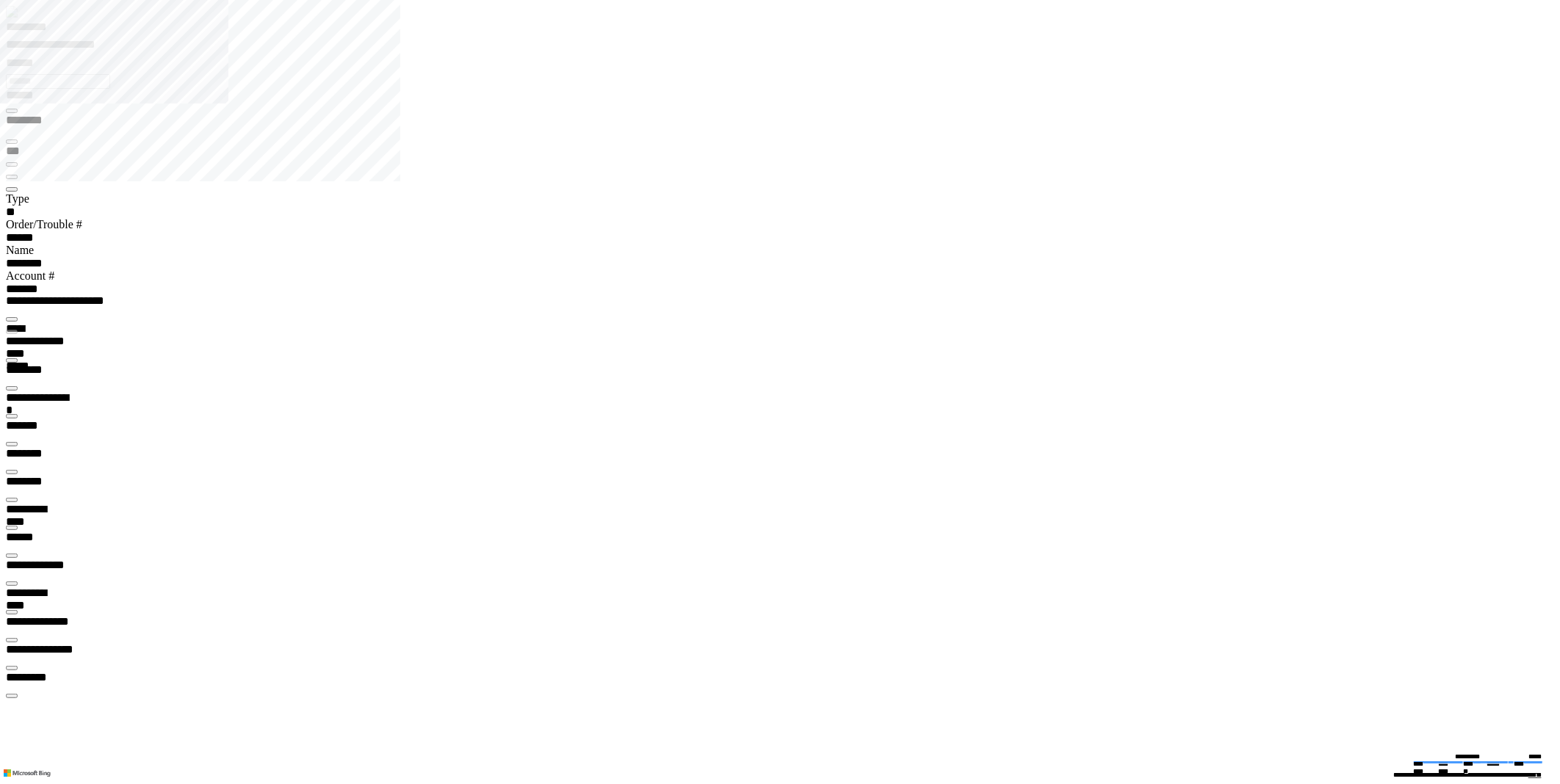click on "**********" at bounding box center [29, 4247] 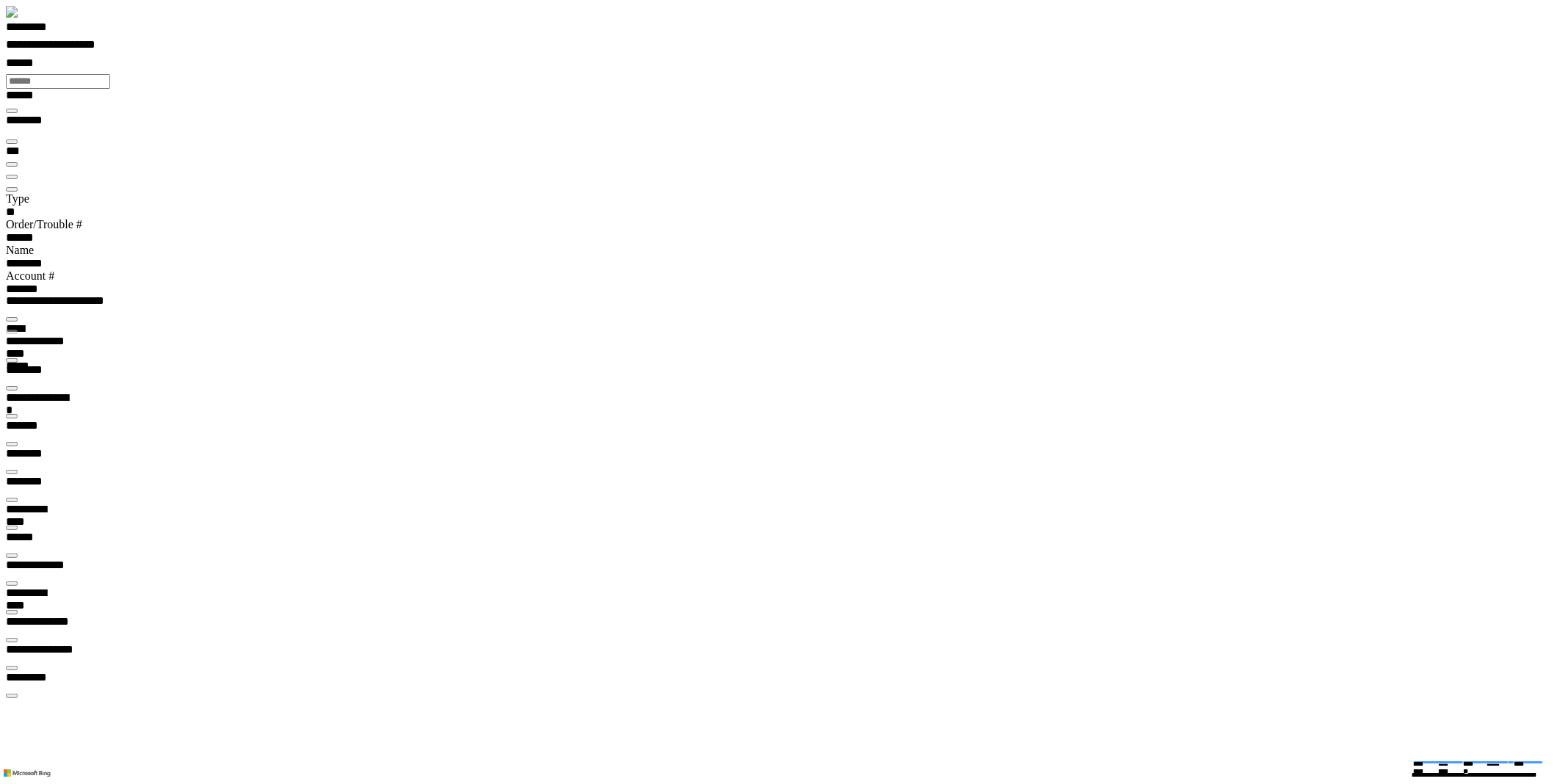 click at bounding box center (12, 360) 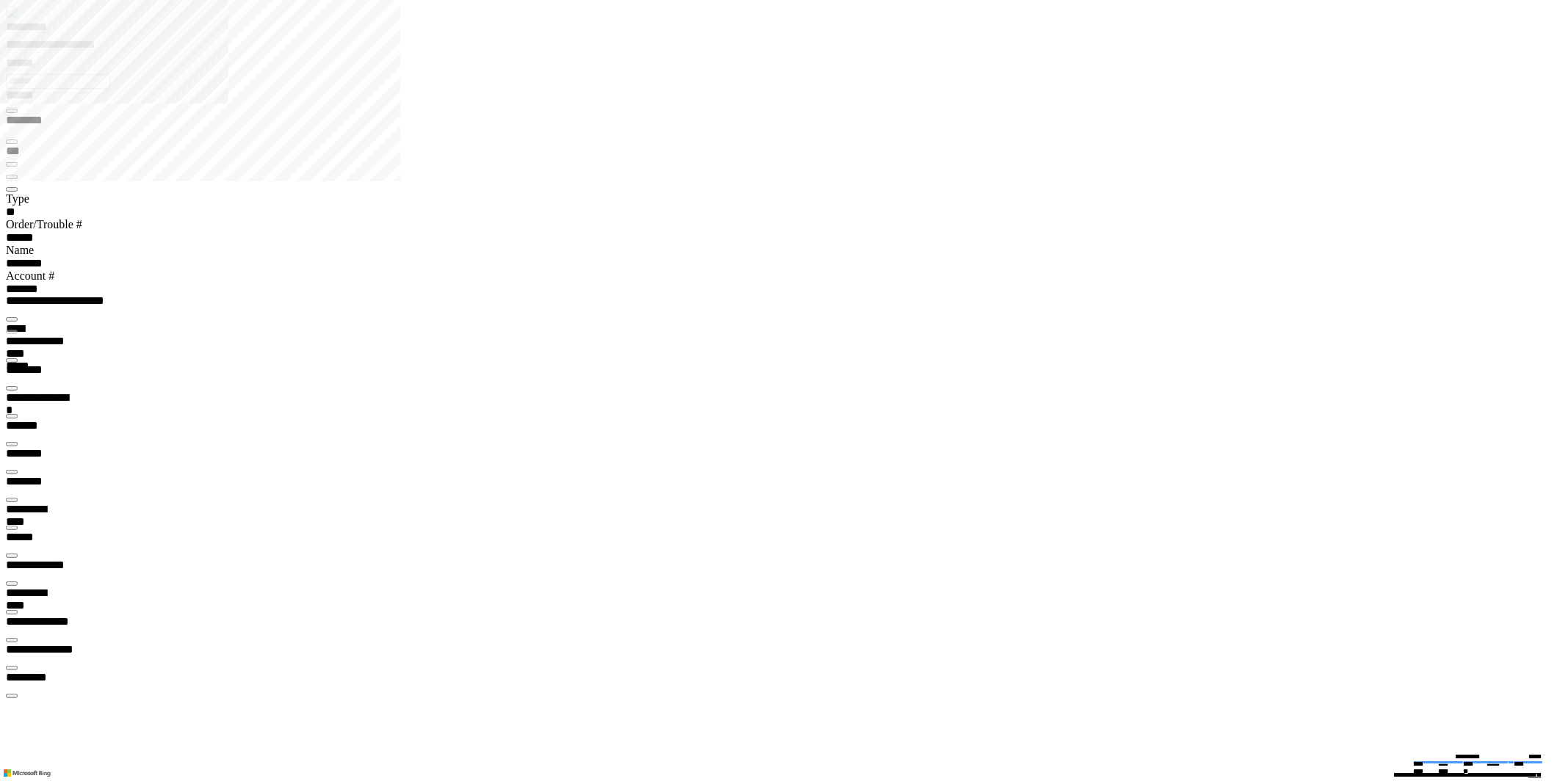 scroll, scrollTop: 0, scrollLeft: 0, axis: both 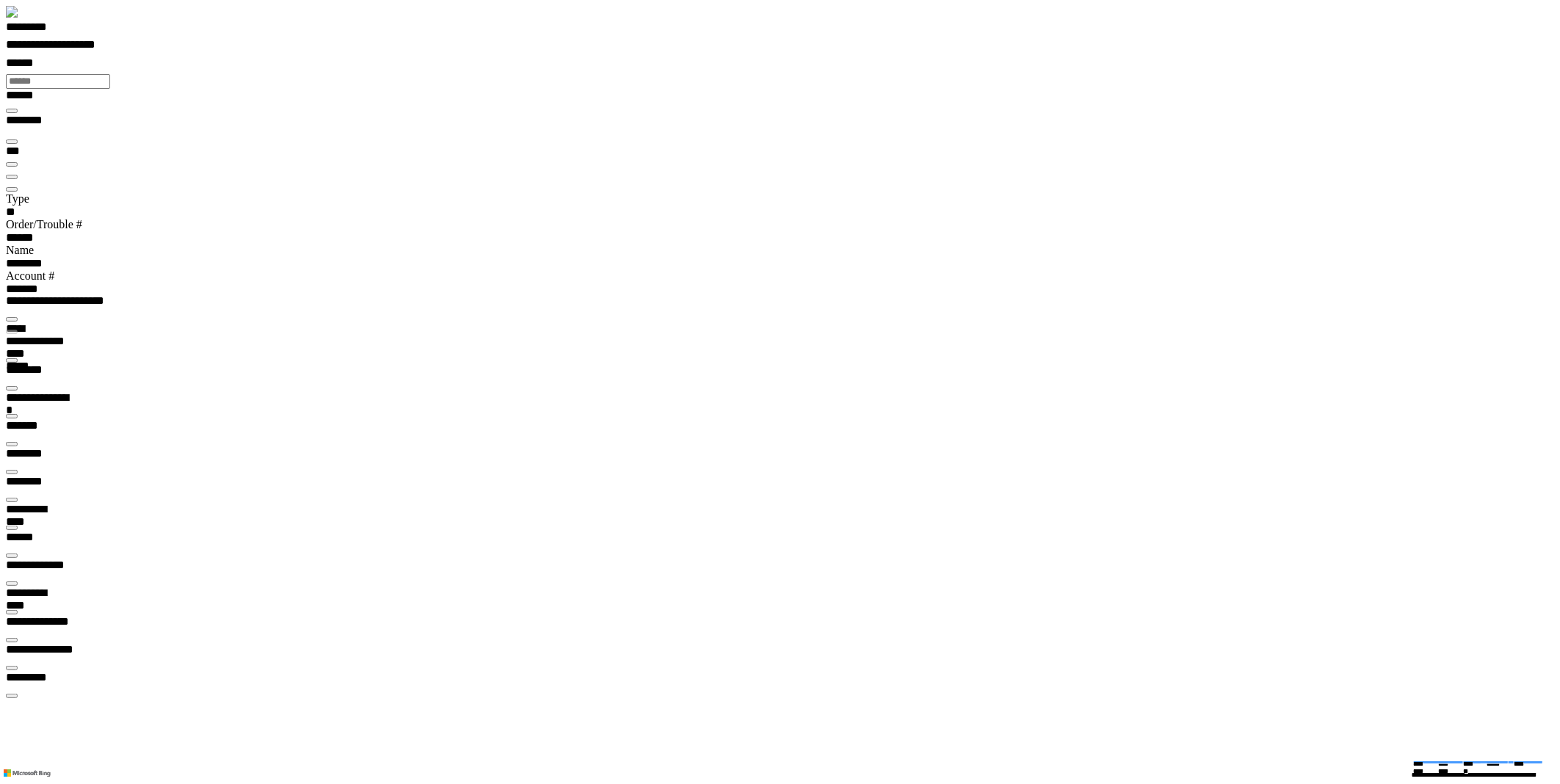 type 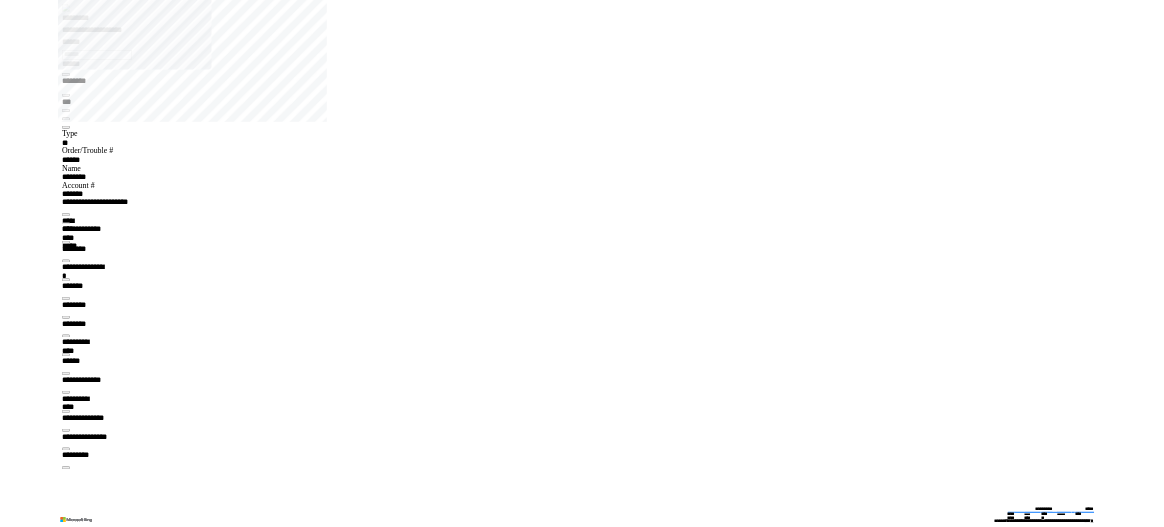 scroll, scrollTop: 0, scrollLeft: 0, axis: both 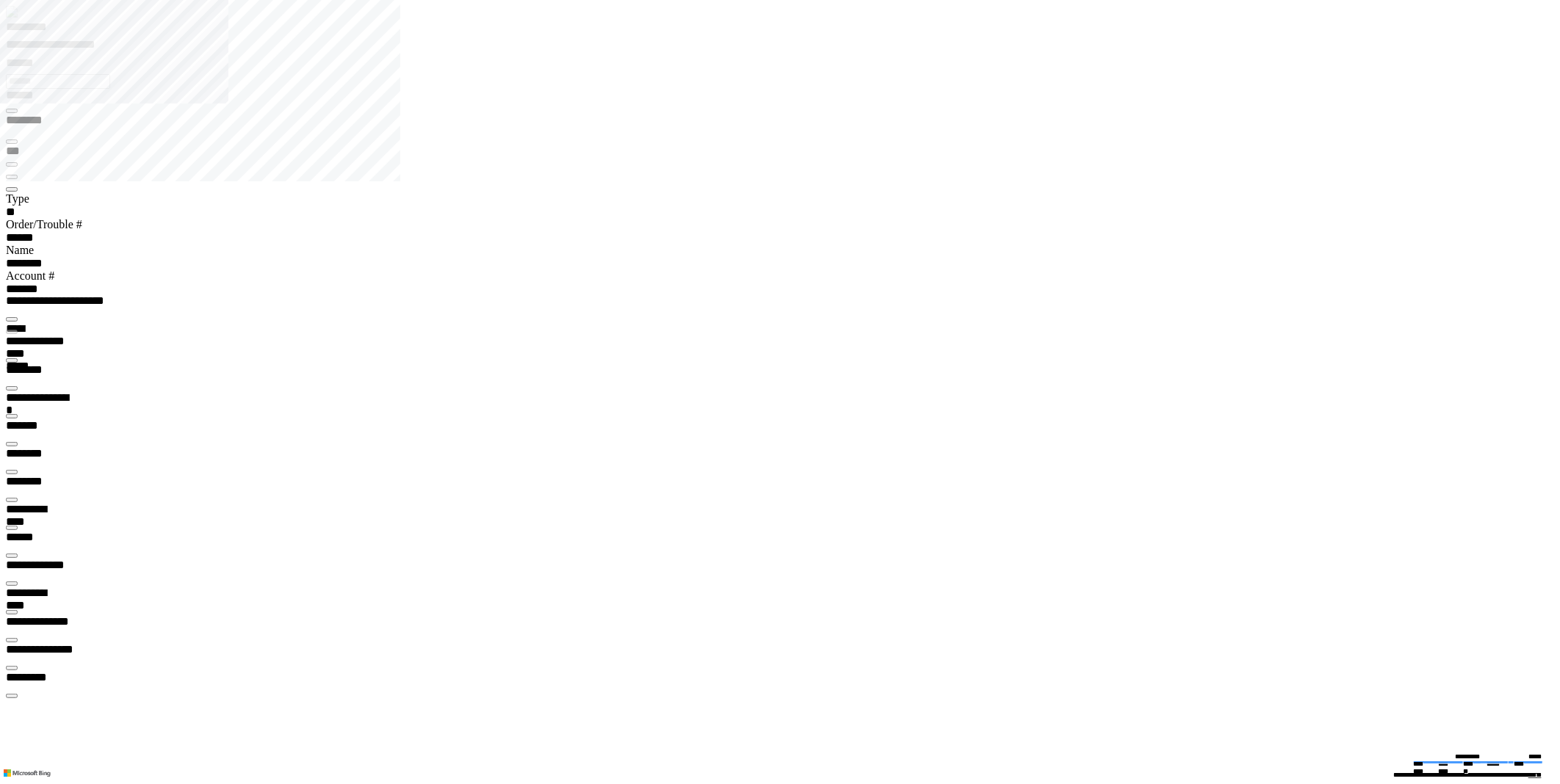 click at bounding box center (12, 500) 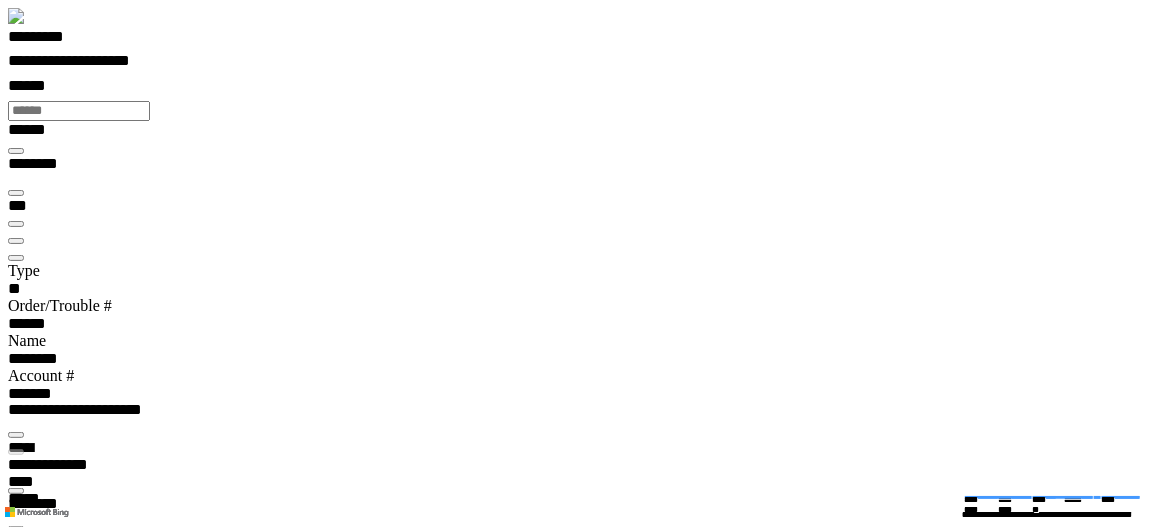 scroll, scrollTop: 423, scrollLeft: 200, axis: both 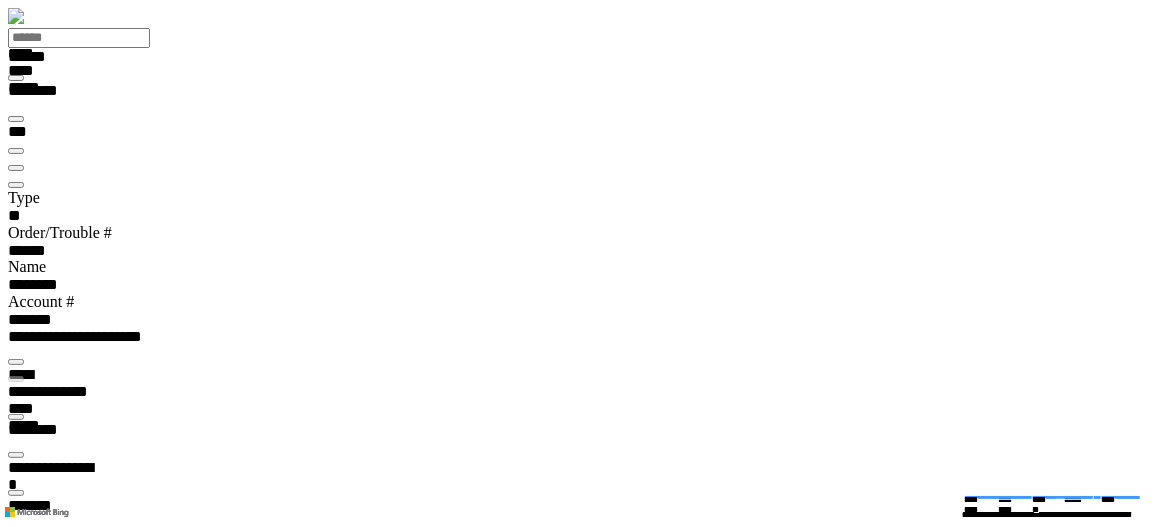 click at bounding box center [16, 417] 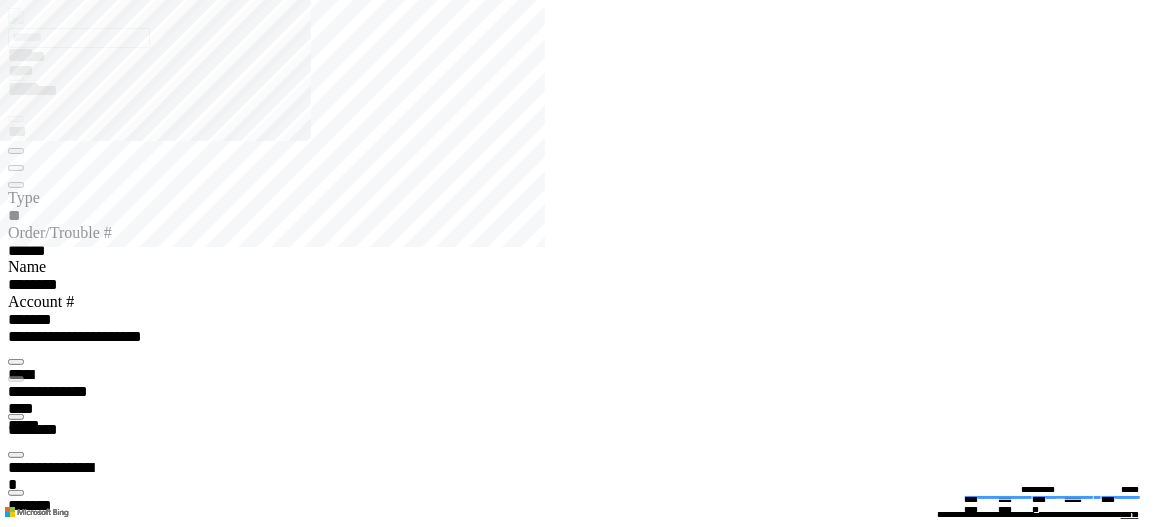click at bounding box center [16, 493] 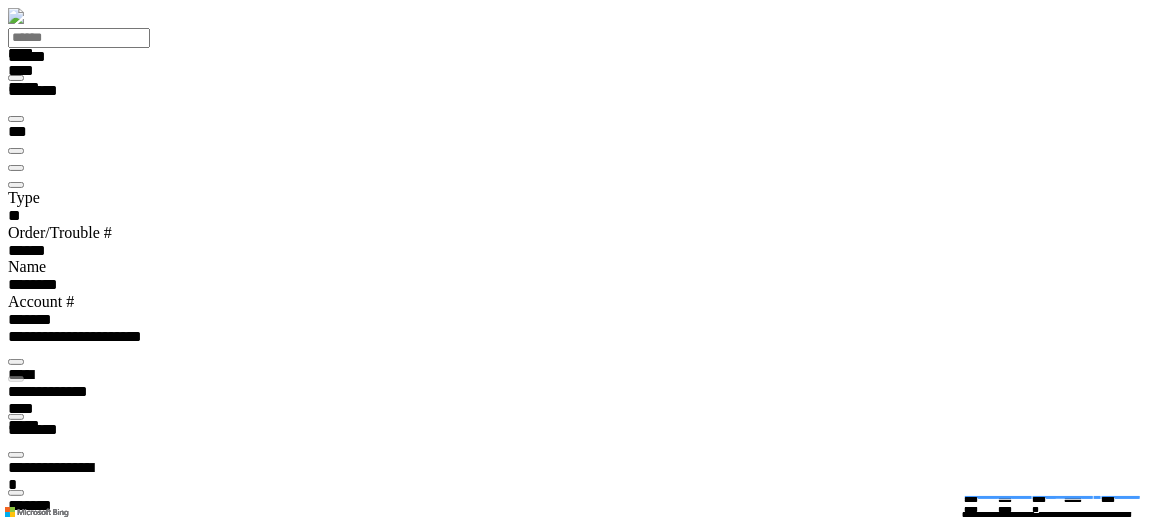 click on "**********" at bounding box center [39, 6020] 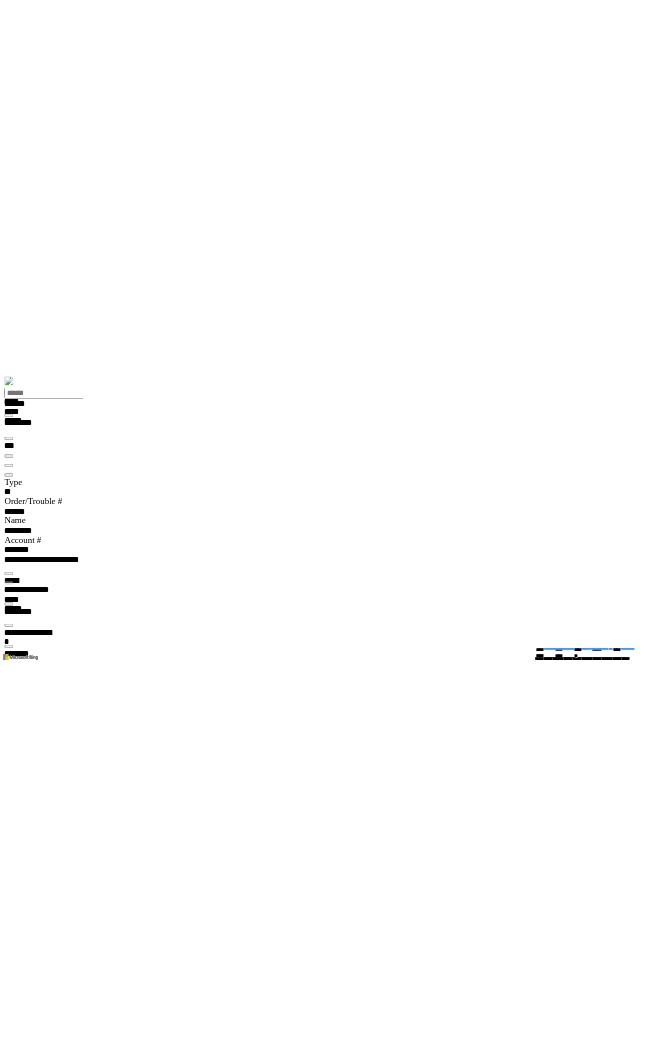 scroll, scrollTop: 99931, scrollLeft: 98985, axis: both 